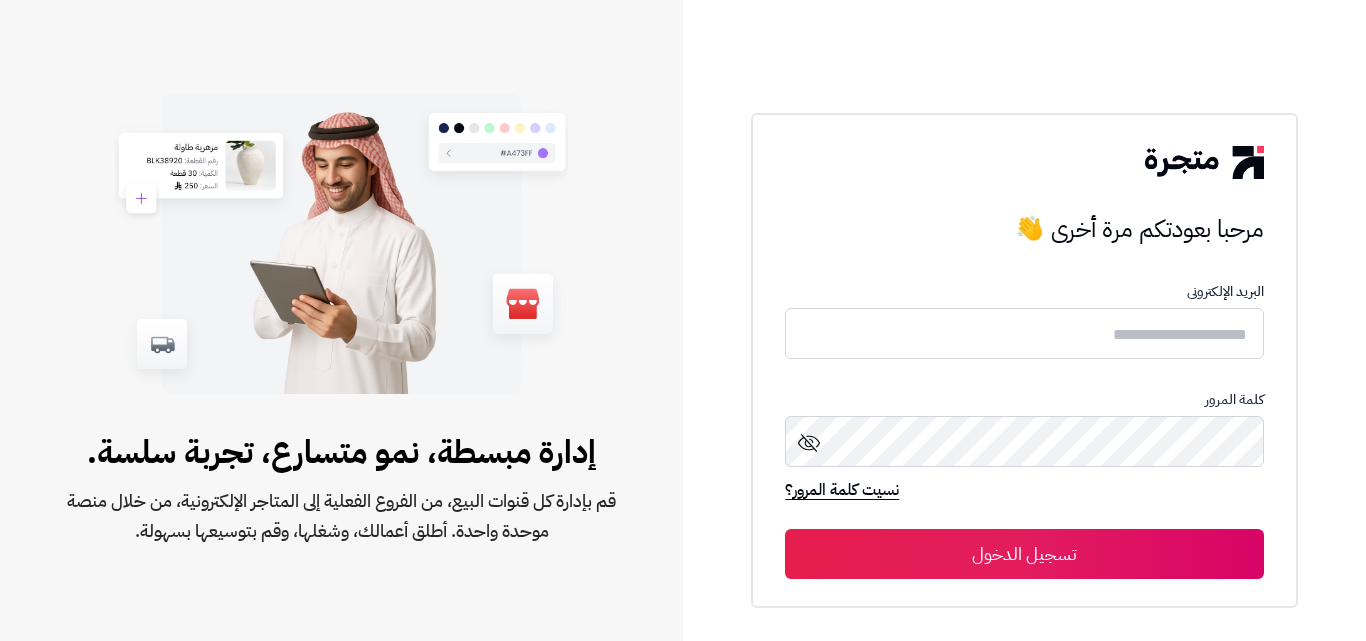 scroll, scrollTop: 0, scrollLeft: 0, axis: both 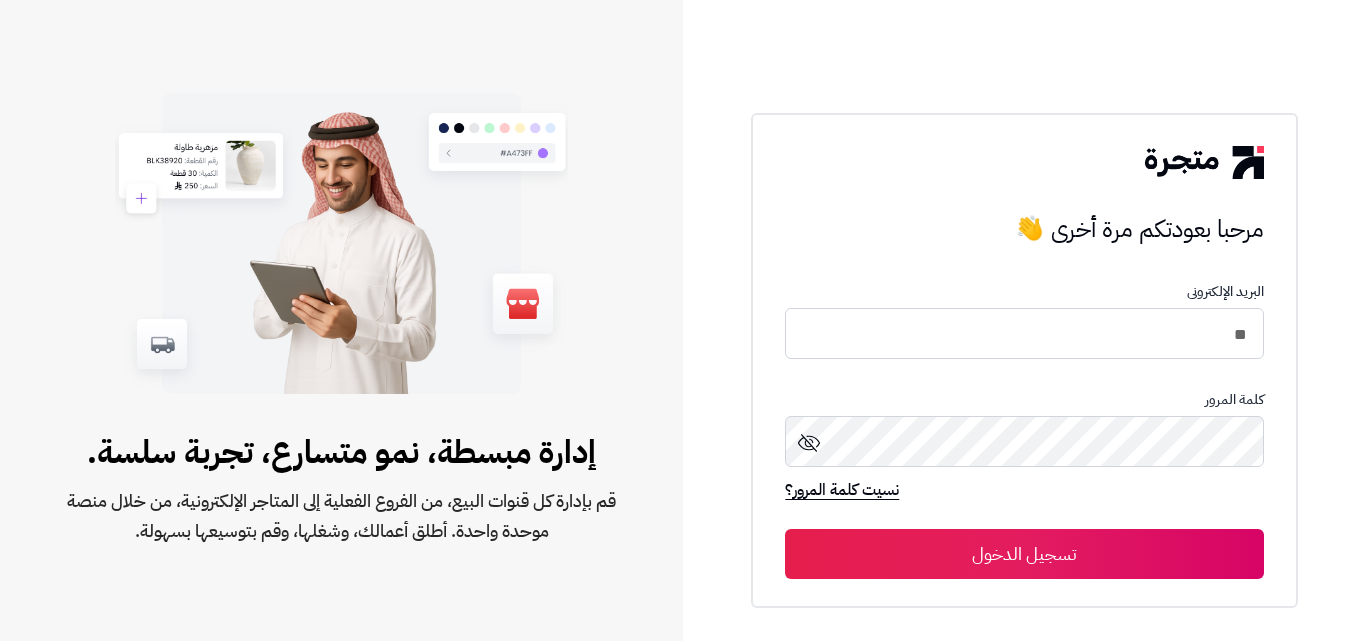 type on "*" 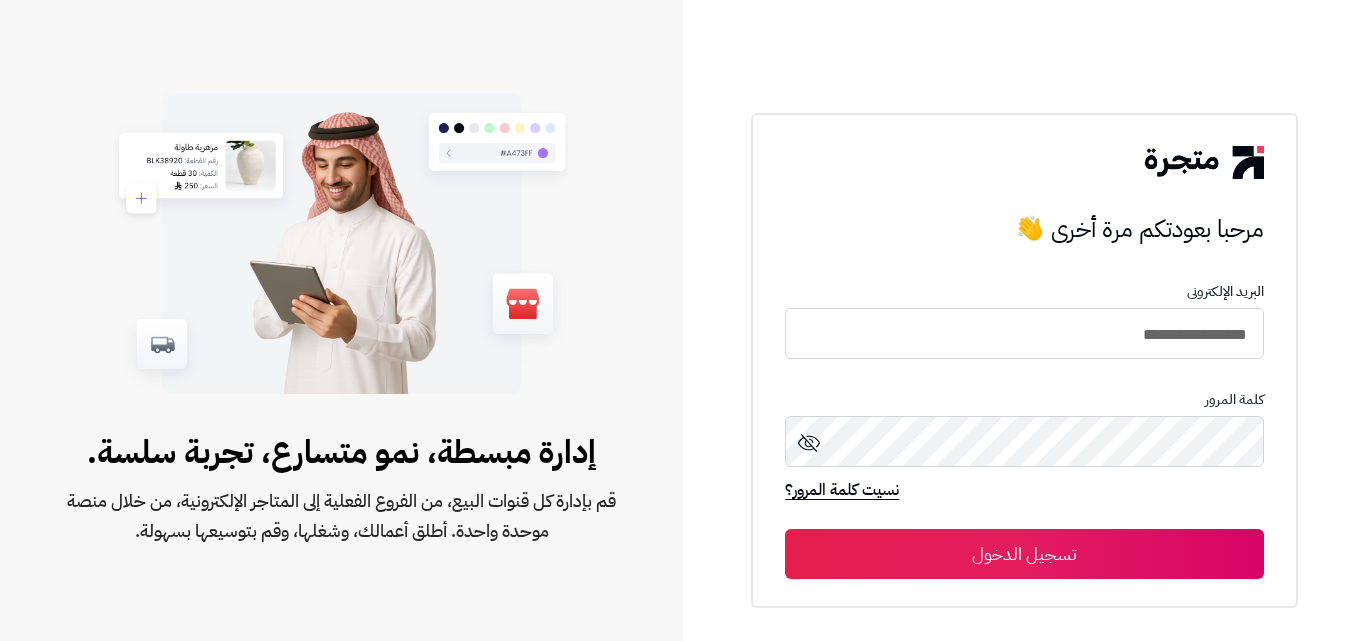 type on "**********" 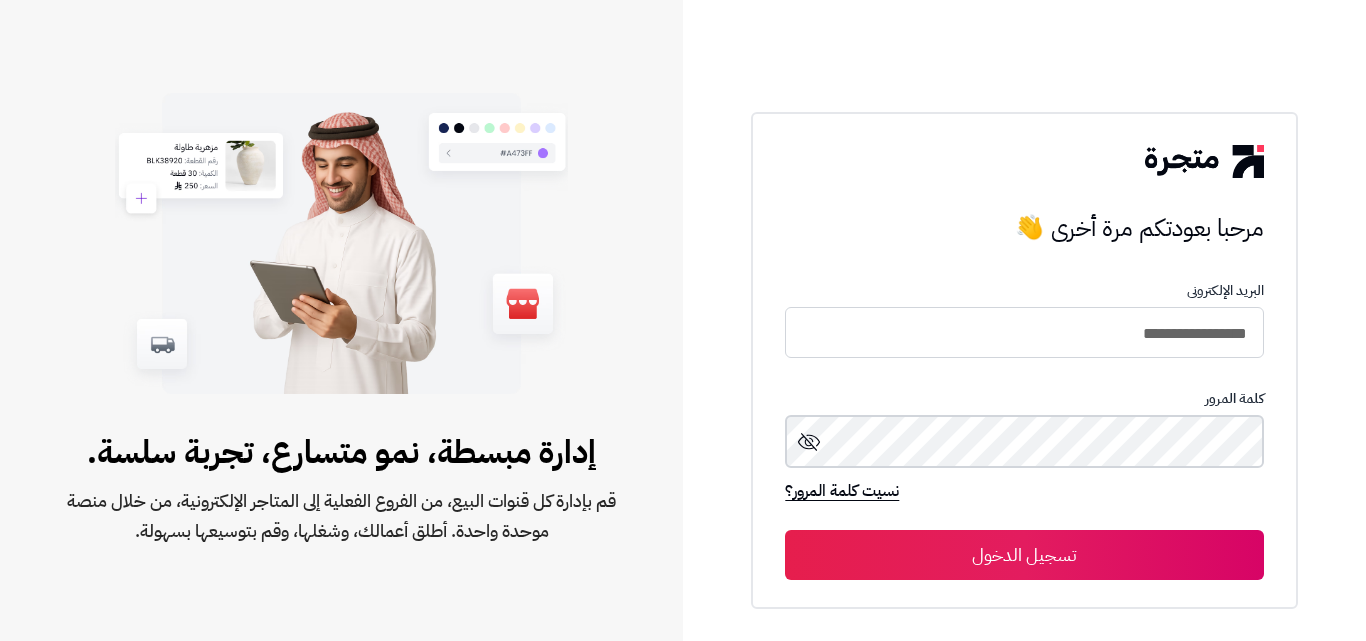 click on "تسجيل الدخول" at bounding box center (1024, 555) 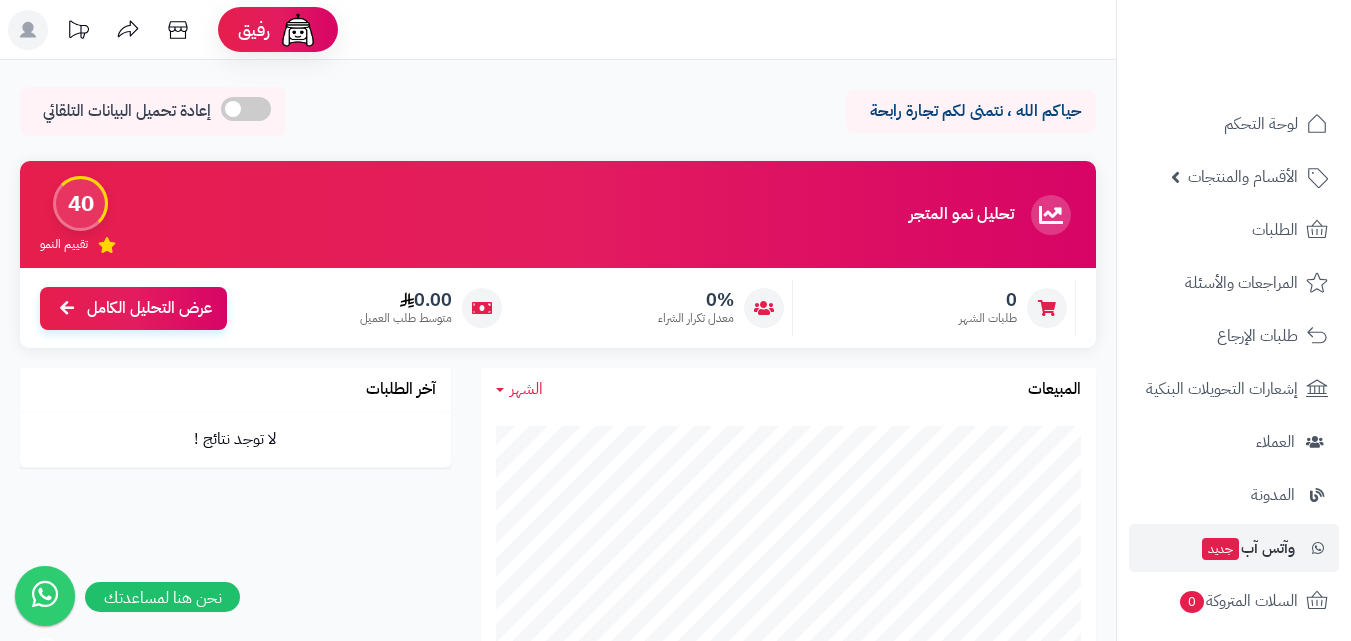 scroll, scrollTop: 0, scrollLeft: 0, axis: both 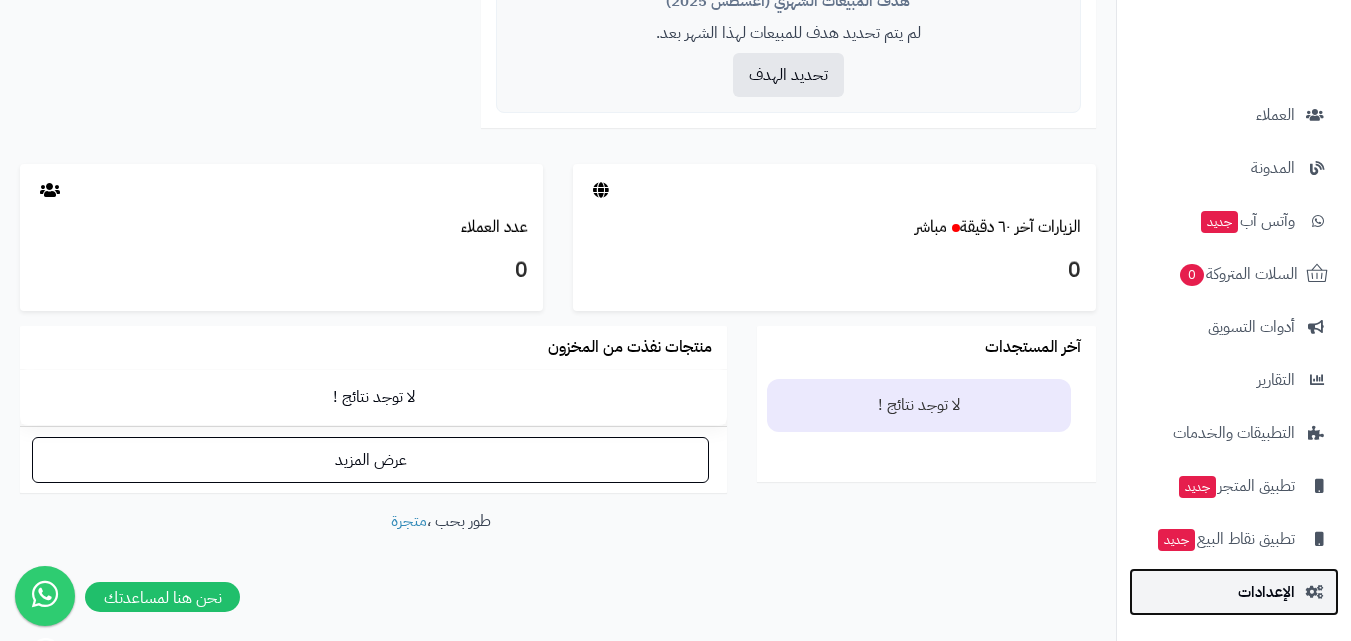 click on "الإعدادات" at bounding box center (1266, 592) 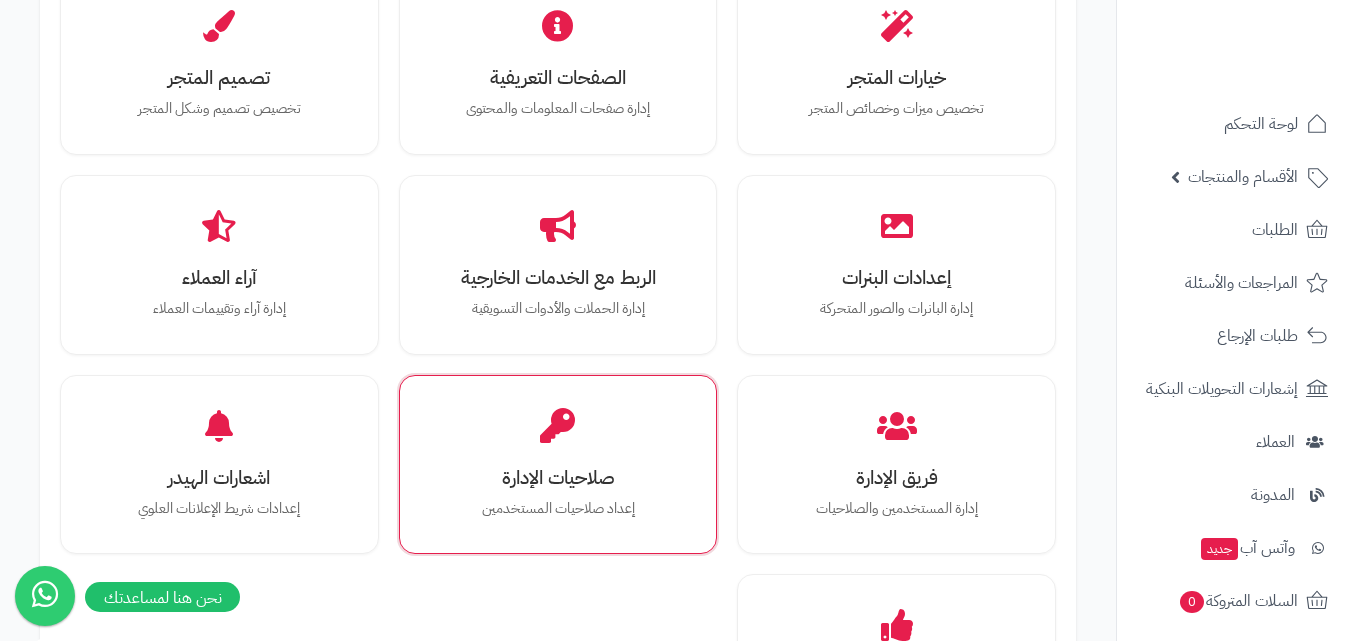 scroll, scrollTop: 800, scrollLeft: 0, axis: vertical 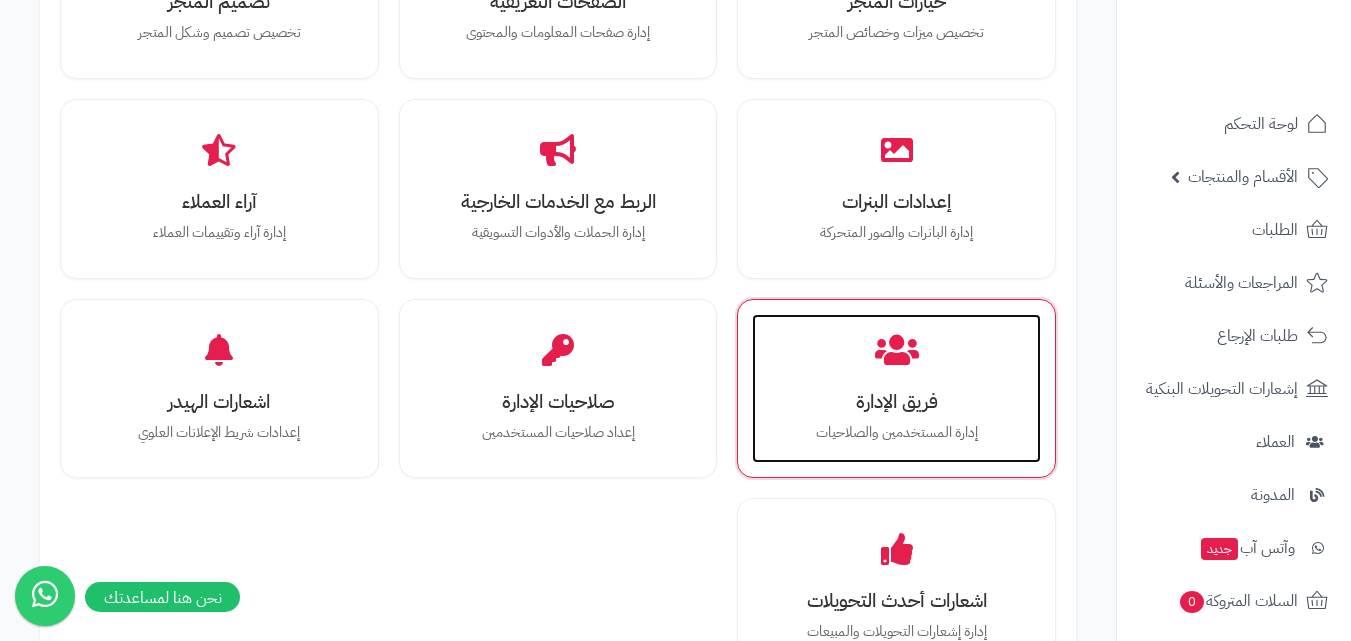 click on "فريق الإدارة إدارة المستخدمين والصلاحيات" at bounding box center (896, 389) 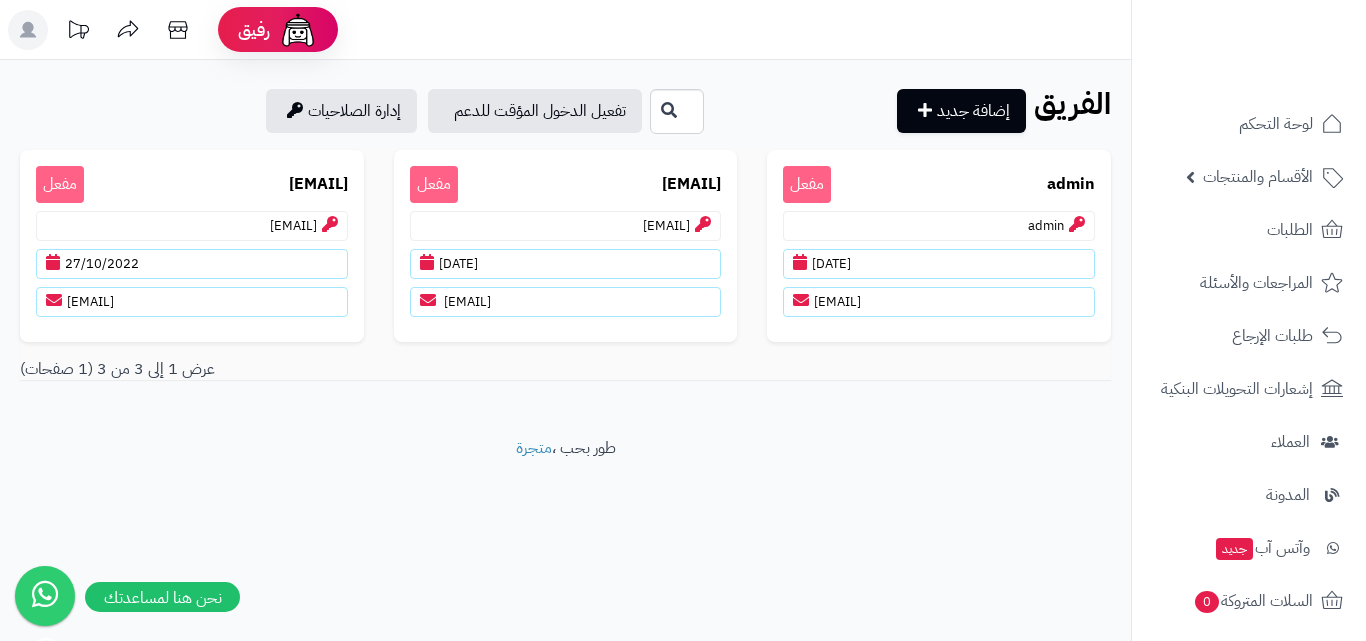 scroll, scrollTop: 0, scrollLeft: 0, axis: both 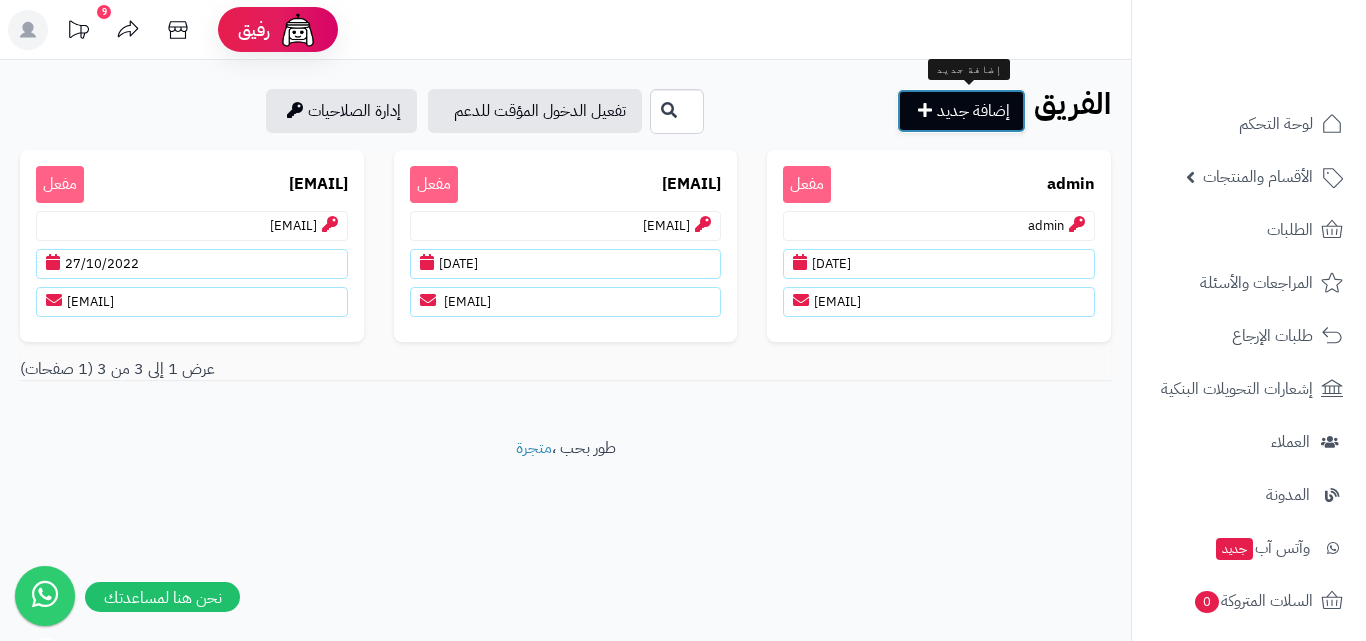 click on "إضافة جديد" at bounding box center (961, 111) 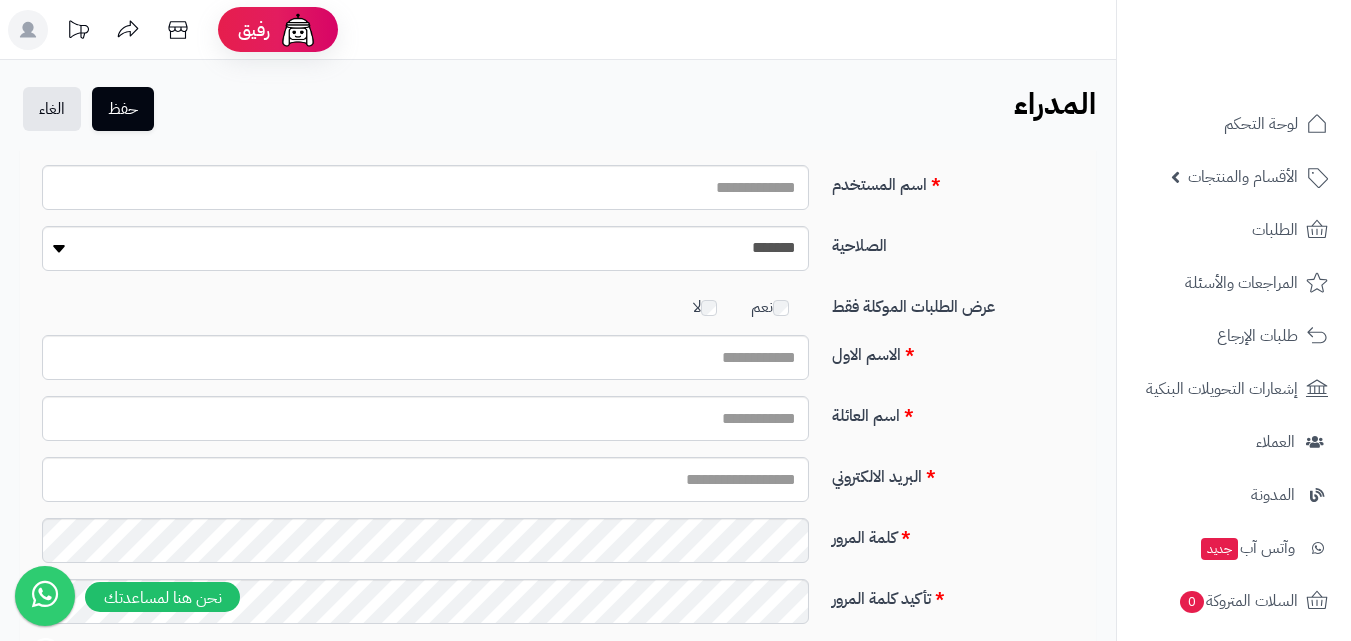 scroll, scrollTop: 0, scrollLeft: 0, axis: both 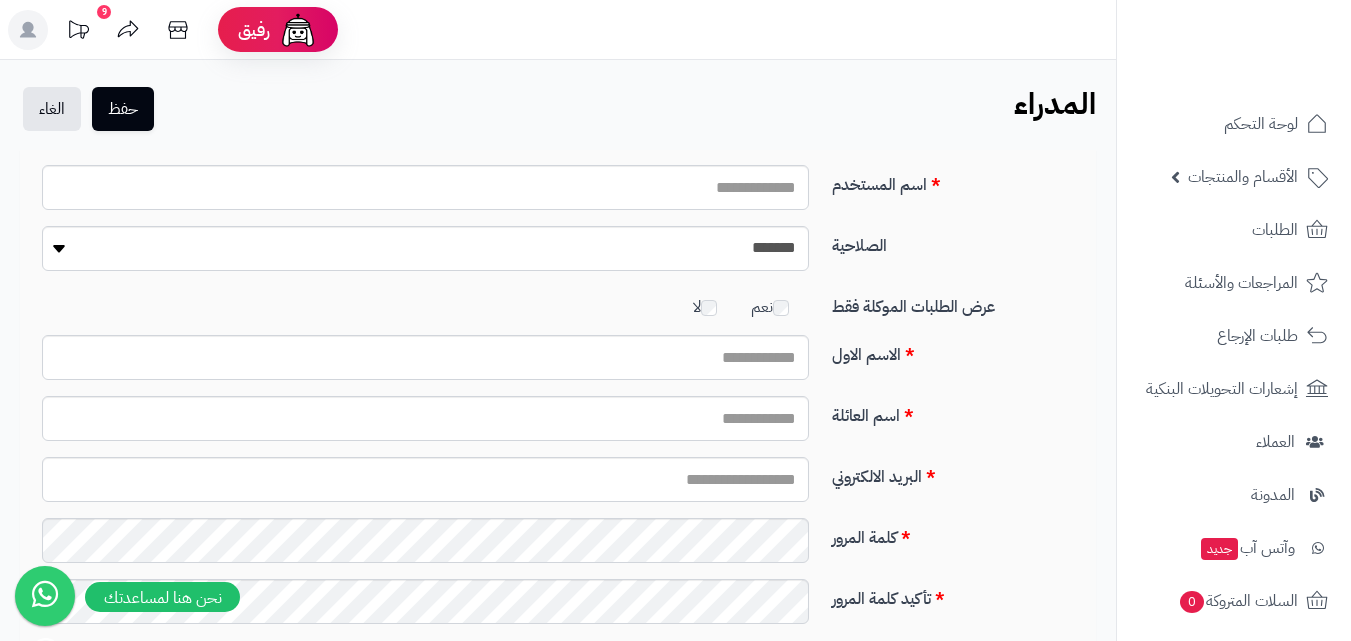 click on "اسم المستخدم" at bounding box center (558, 195) 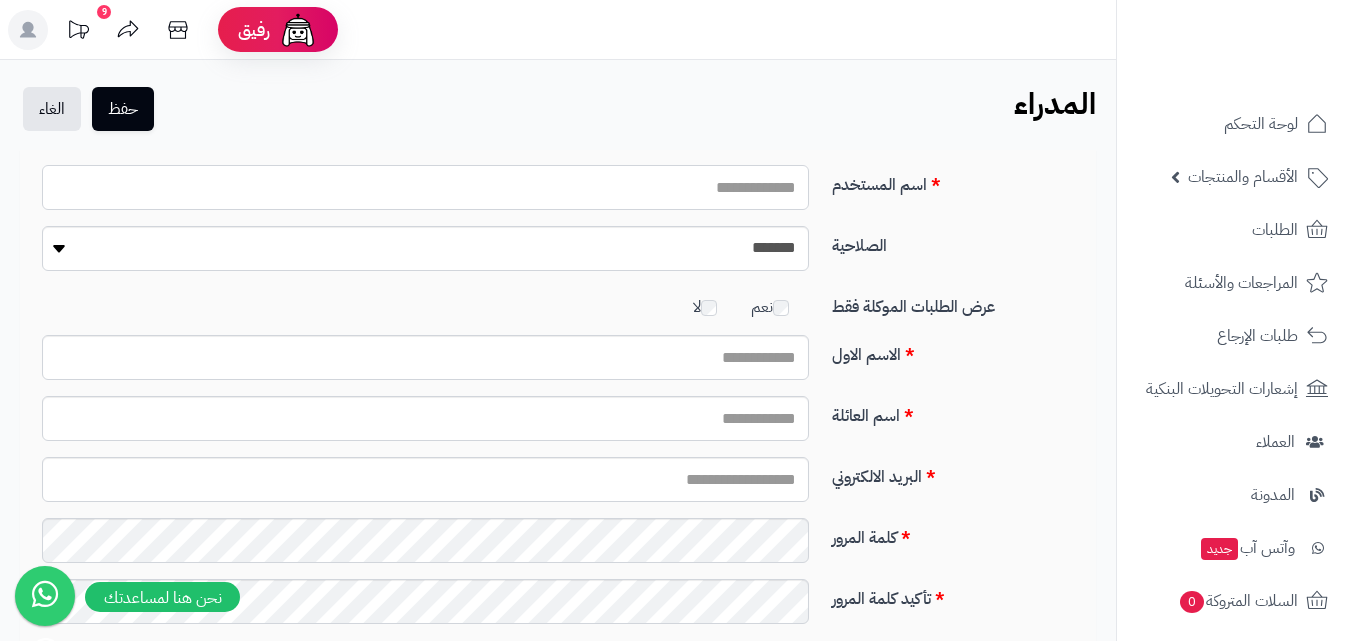 click on "اسم المستخدم" at bounding box center [425, 187] 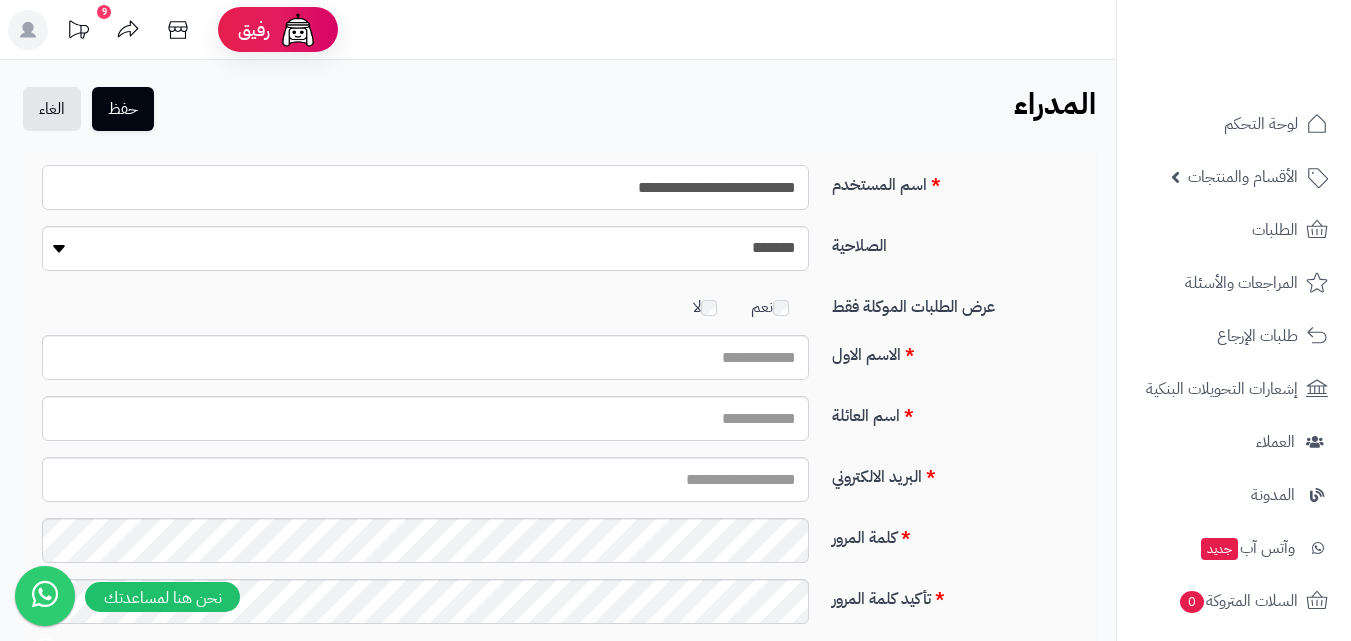 type on "**********" 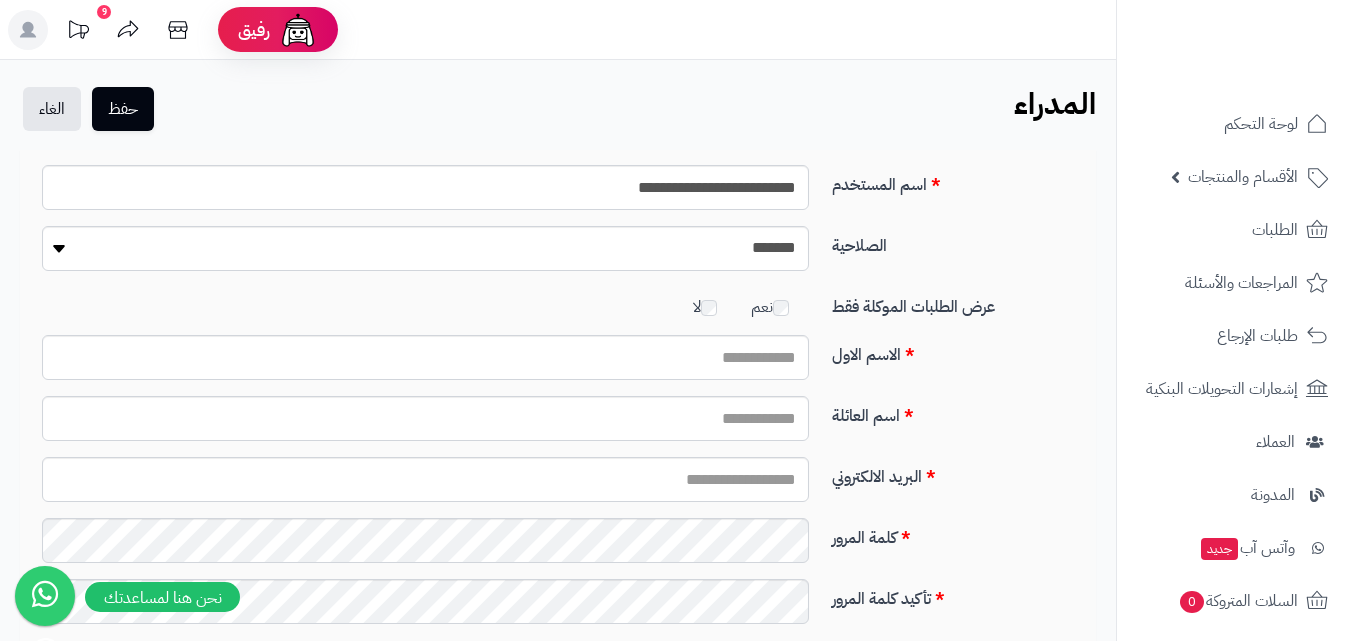 click on "البريد الالكتروني" at bounding box center [558, 487] 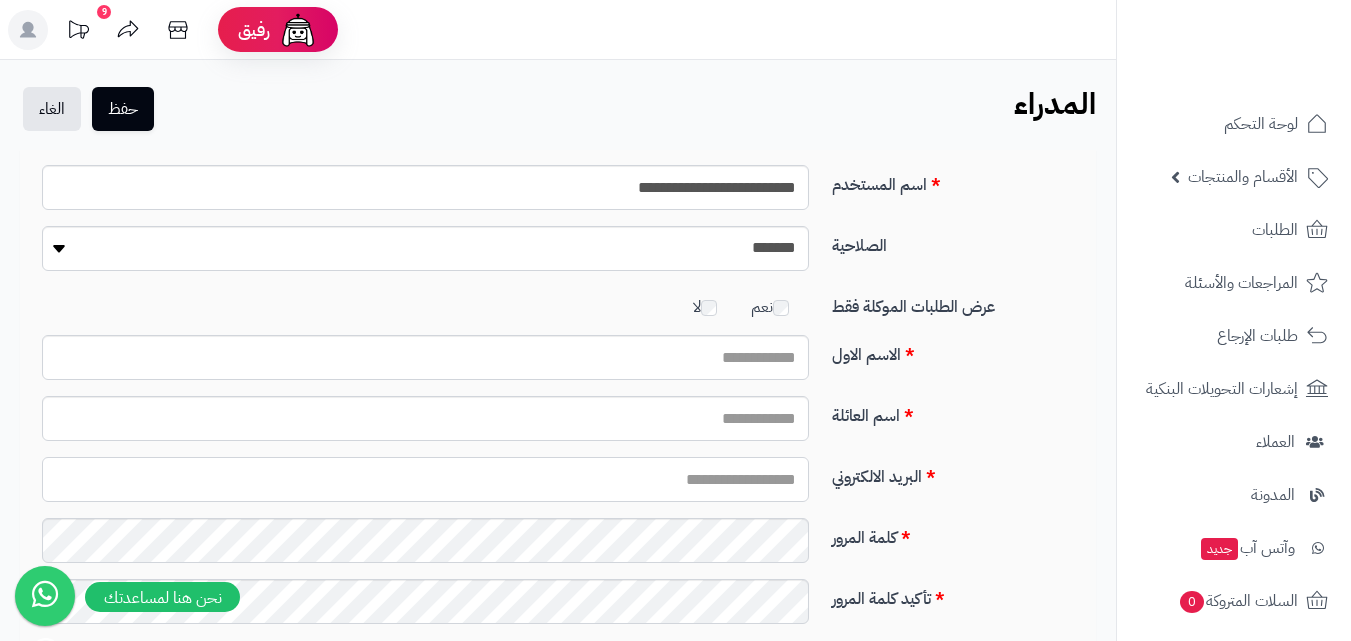 click on "البريد الالكتروني" at bounding box center [425, 479] 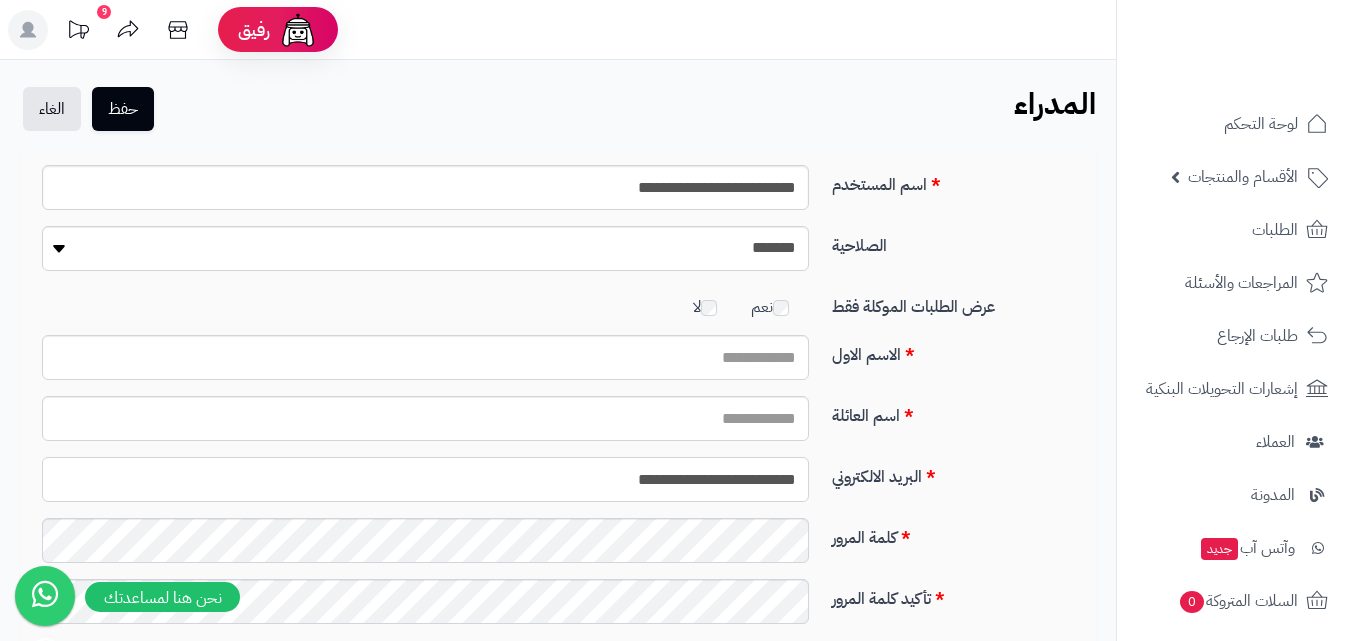 type on "**********" 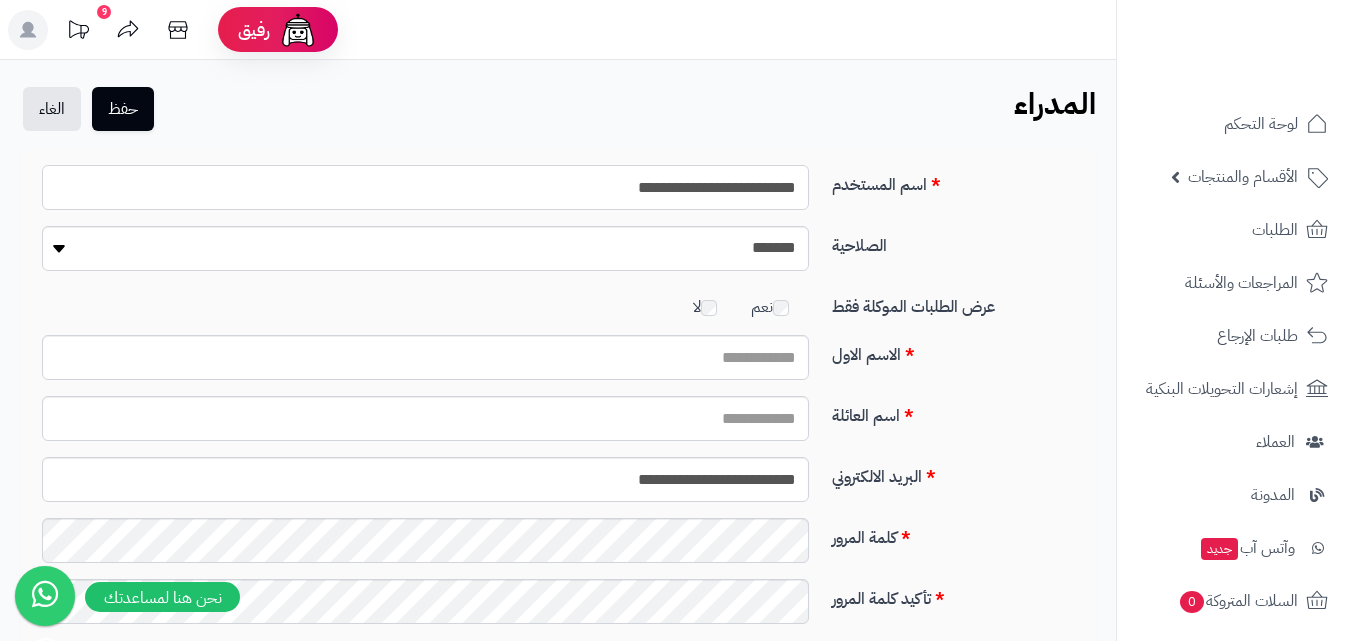 click on "**********" at bounding box center (425, 187) 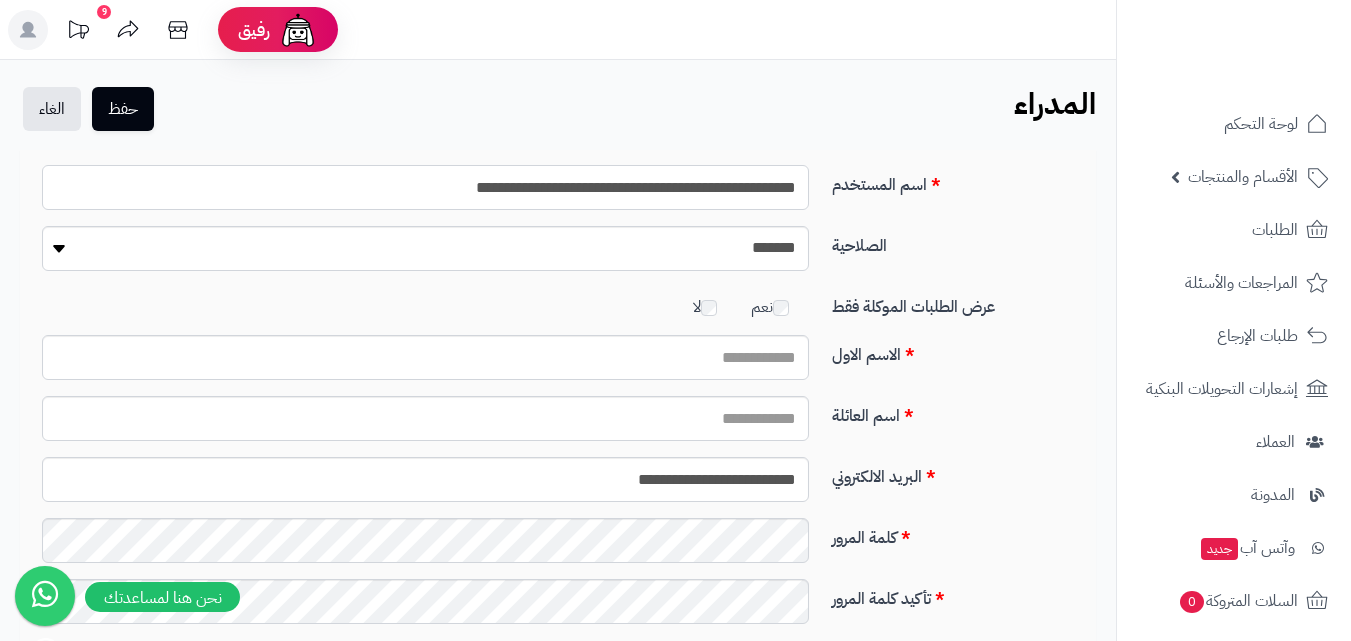 click on "**********" at bounding box center (425, 187) 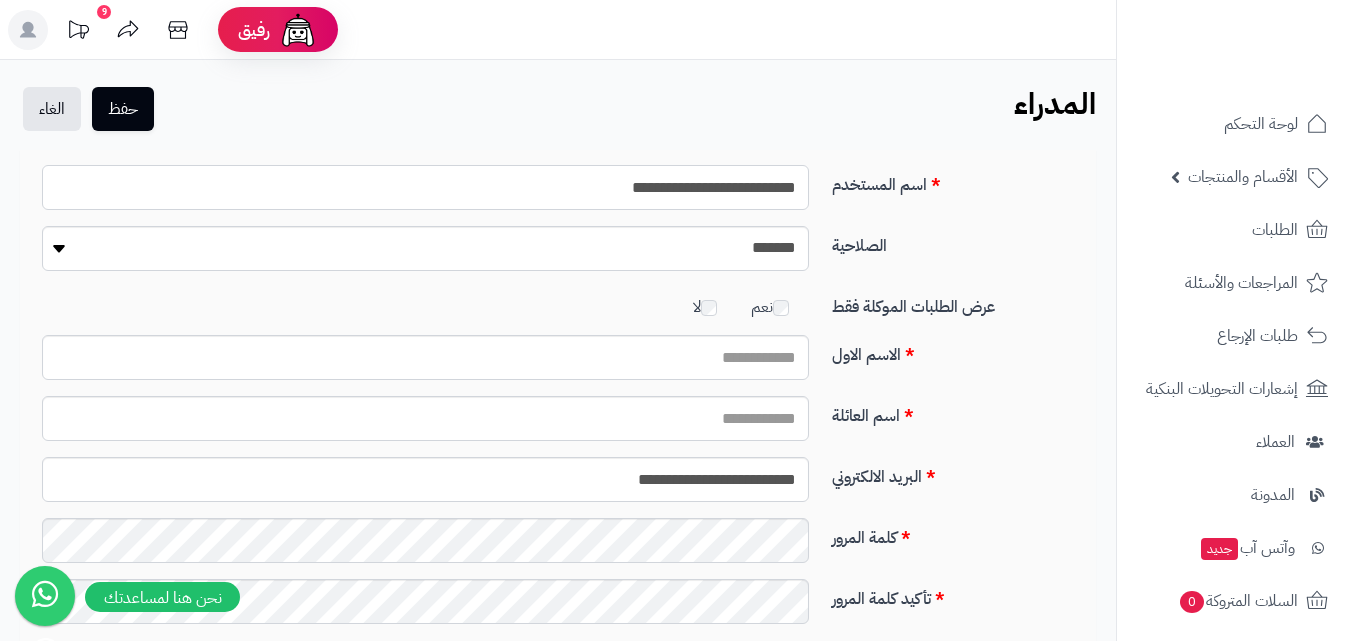 click on "**********" at bounding box center (425, 187) 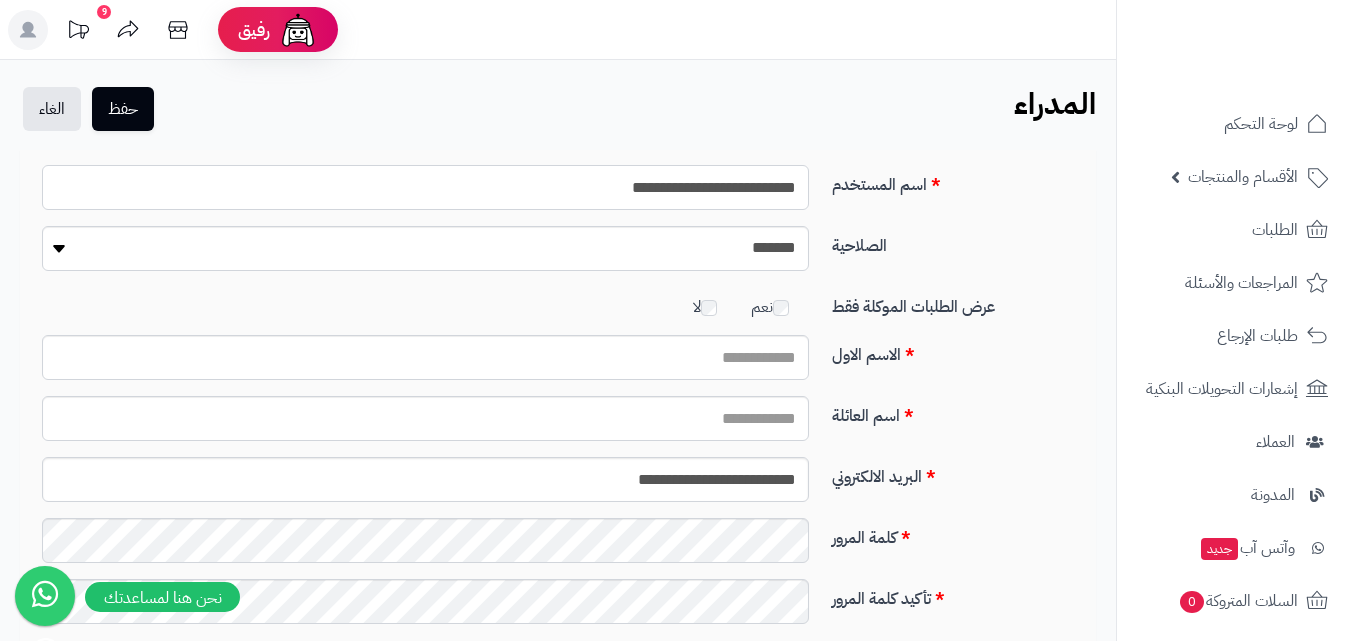type on "**********" 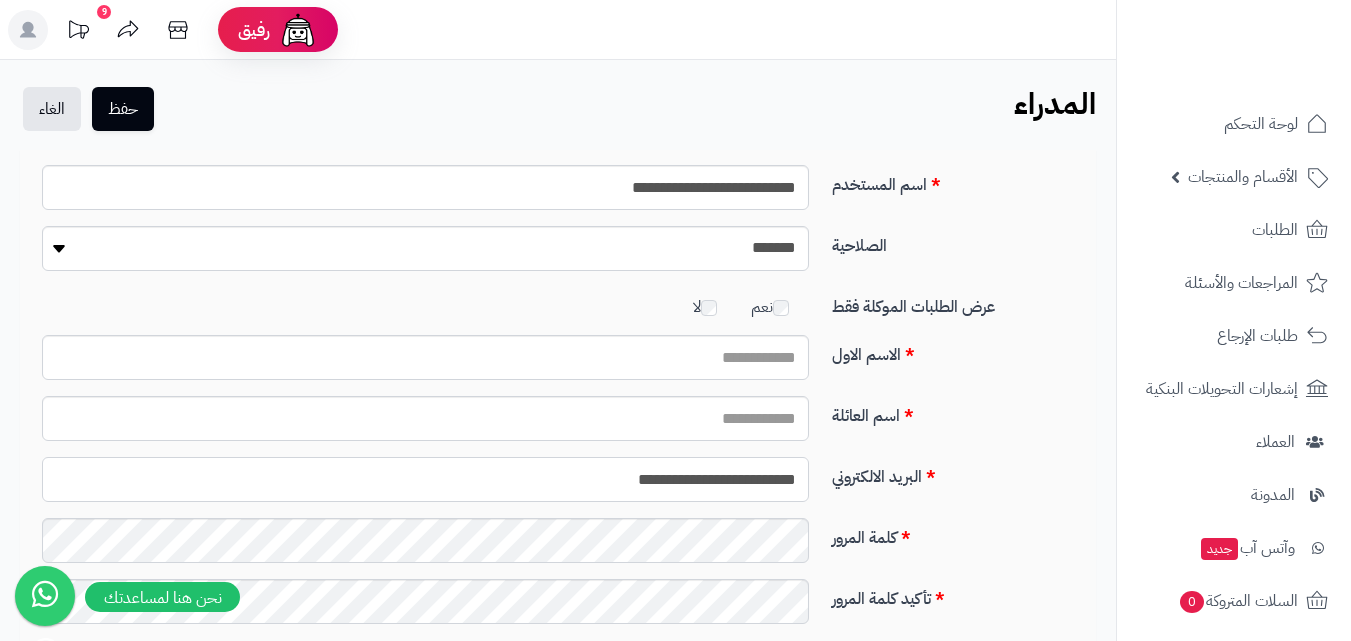 click on "**********" at bounding box center [425, 479] 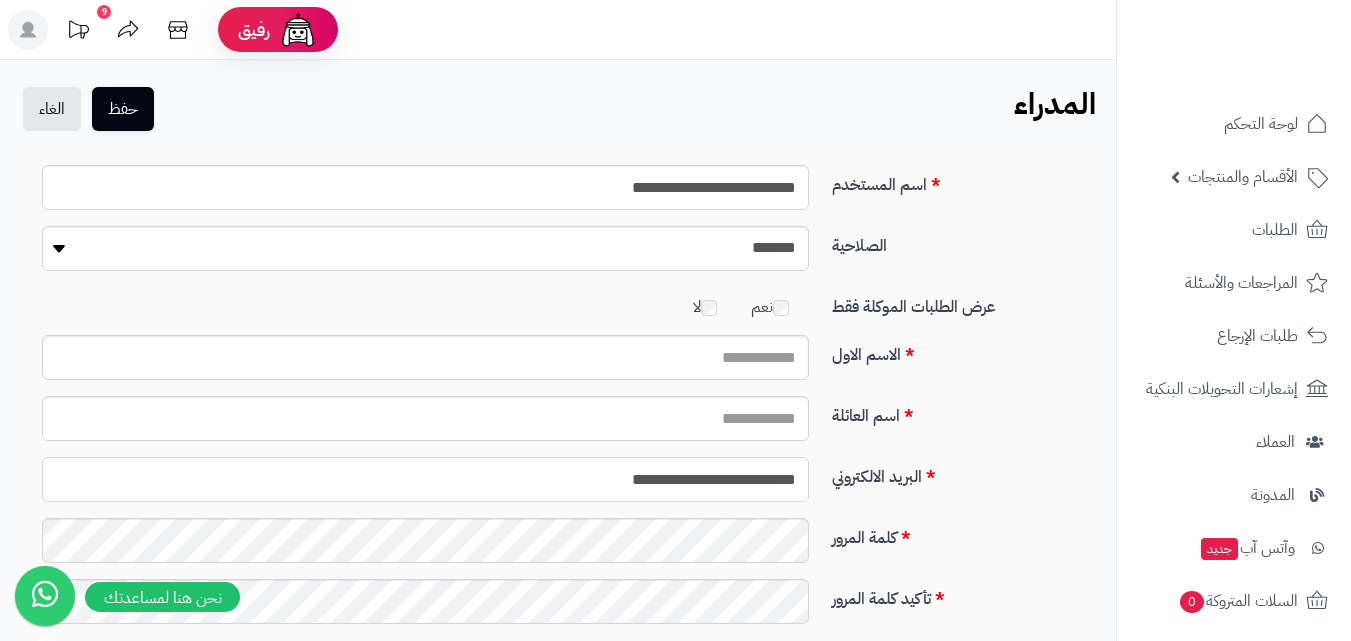 type on "**********" 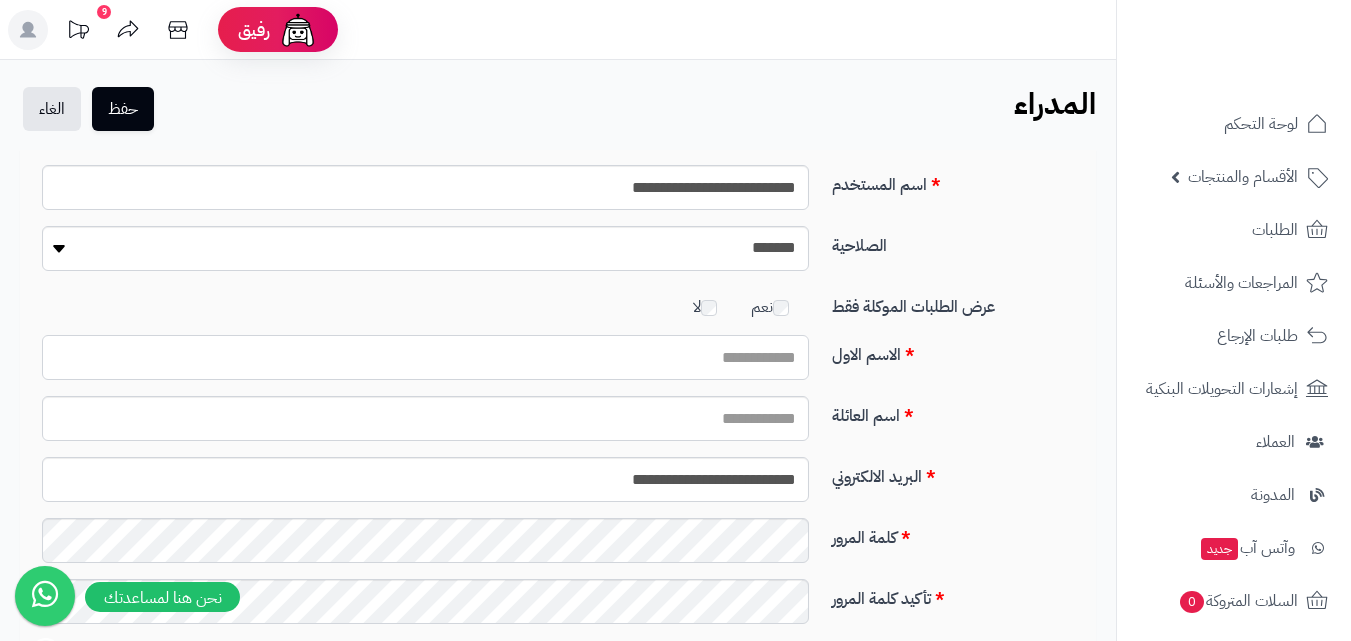 click on "الاسم الاول" at bounding box center [425, 357] 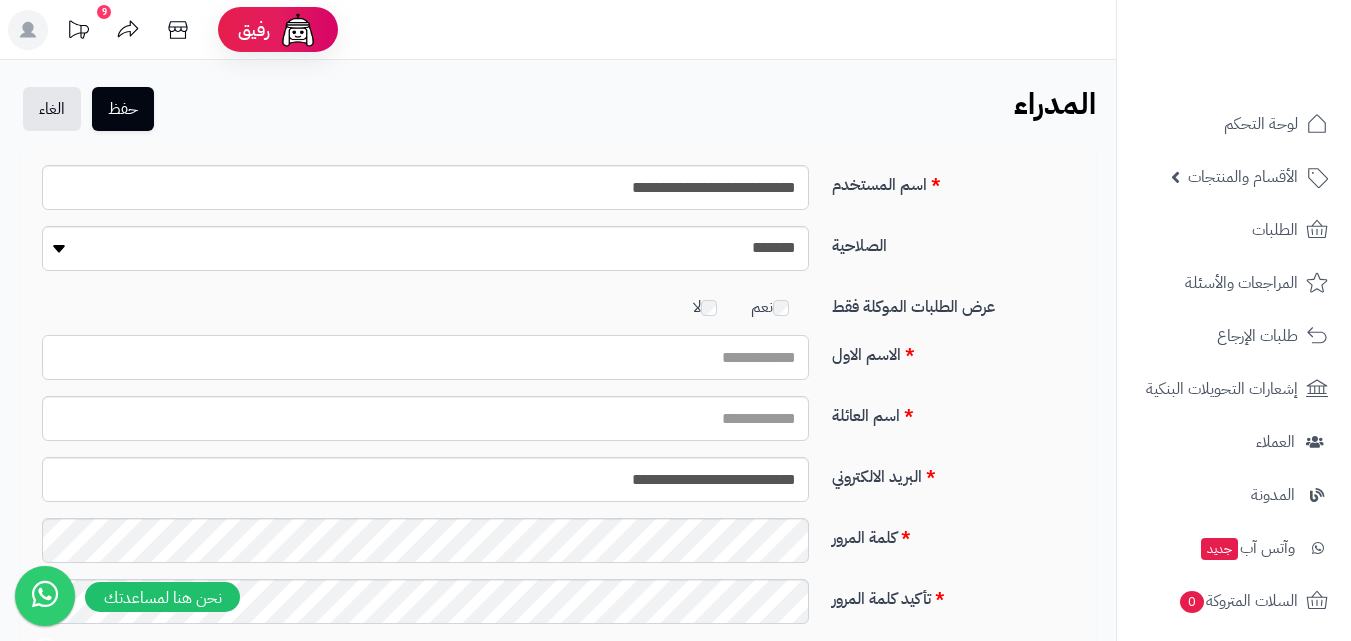 click on "الاسم الاول" at bounding box center (425, 357) 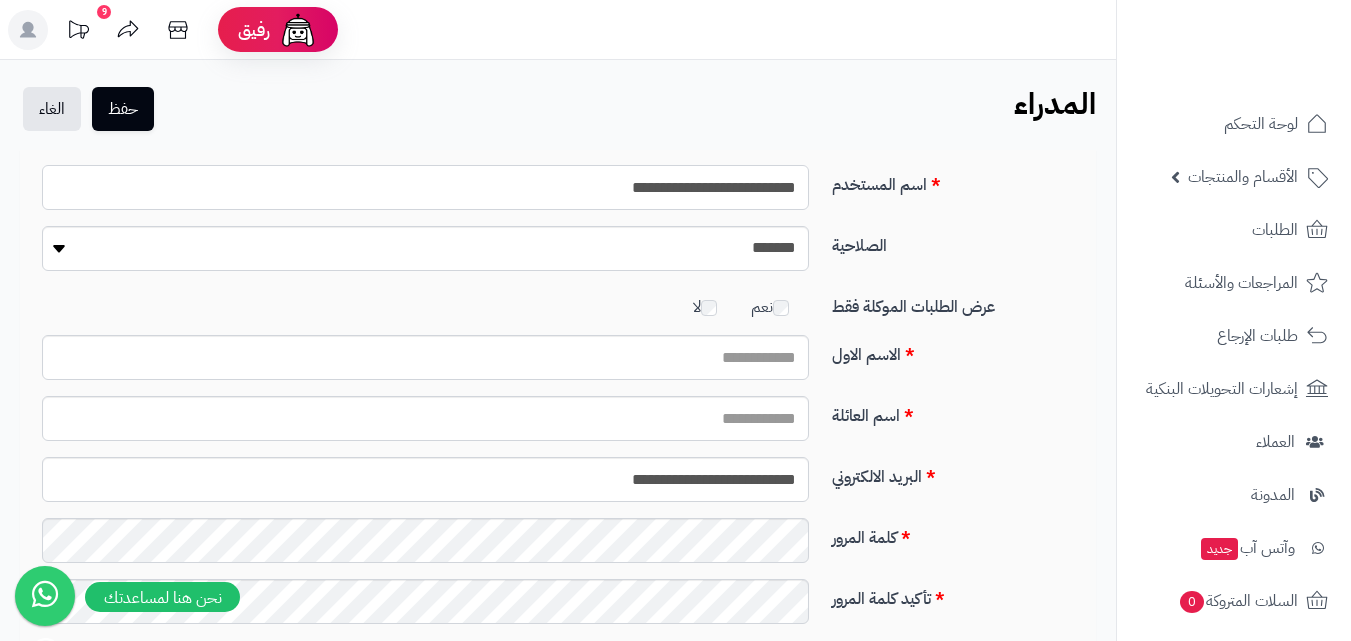 click on "**********" at bounding box center [425, 187] 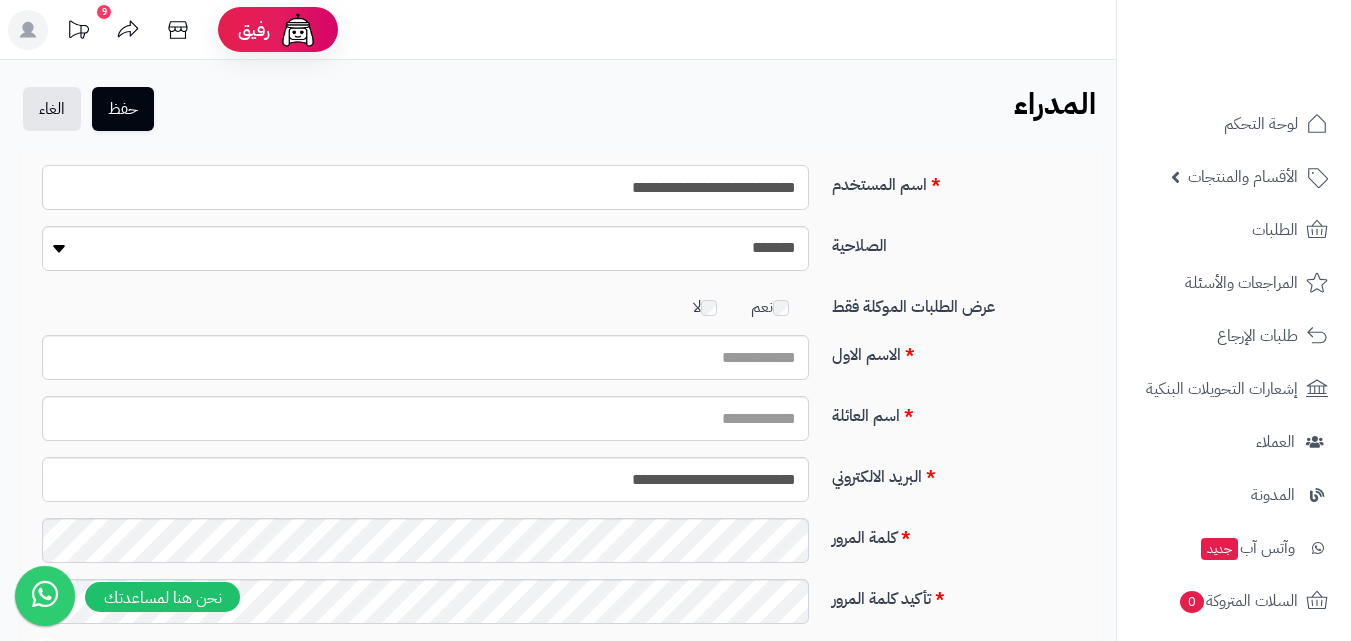 drag, startPoint x: 638, startPoint y: 181, endPoint x: 582, endPoint y: 191, distance: 56.88585 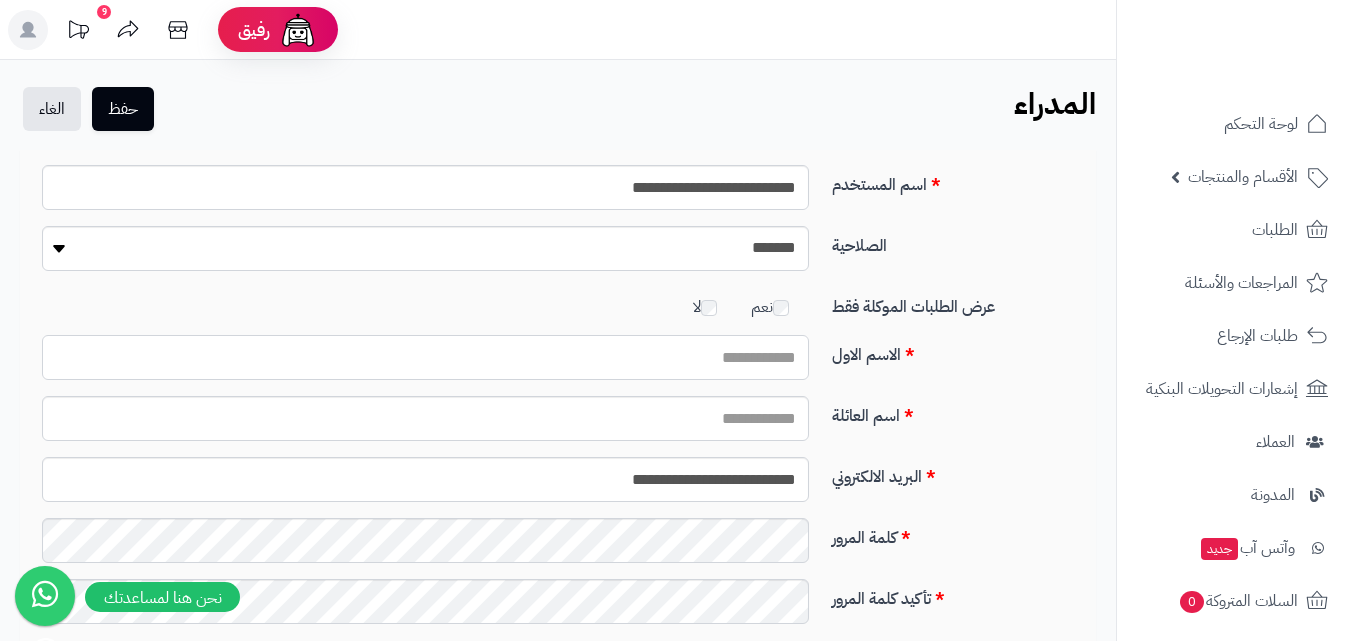 click on "الاسم الاول" at bounding box center (425, 357) 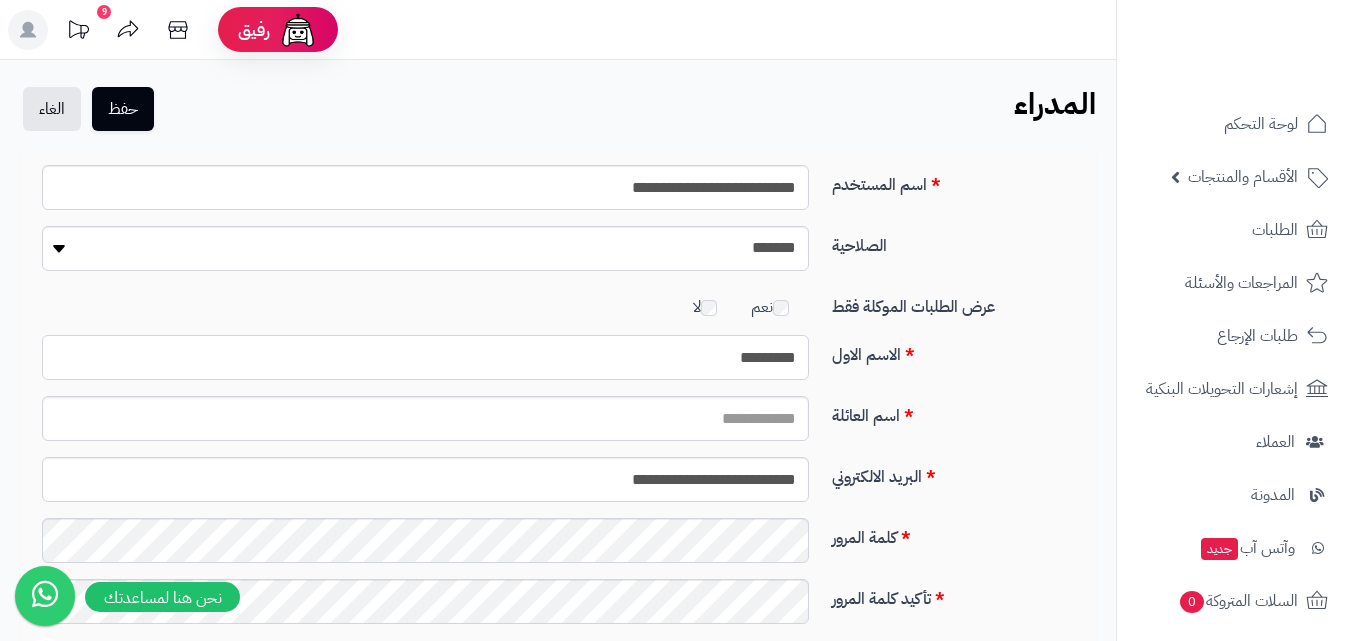 type on "*********" 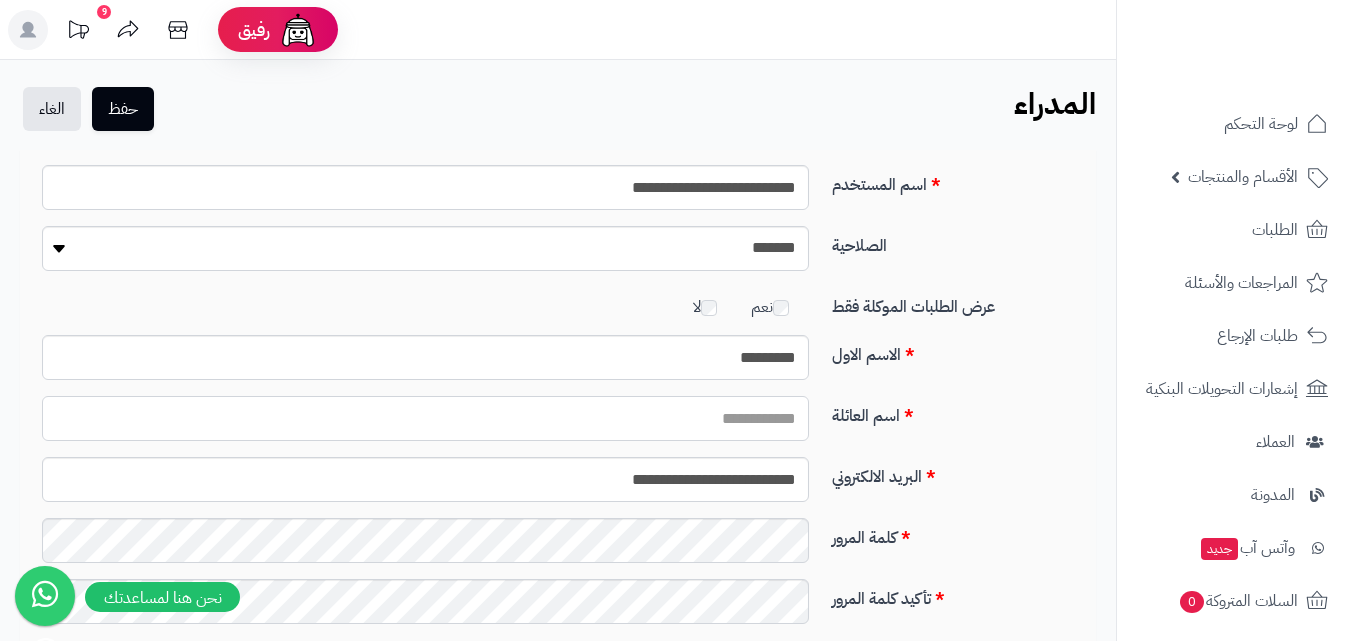 click on "اسم العائلة" at bounding box center [425, 418] 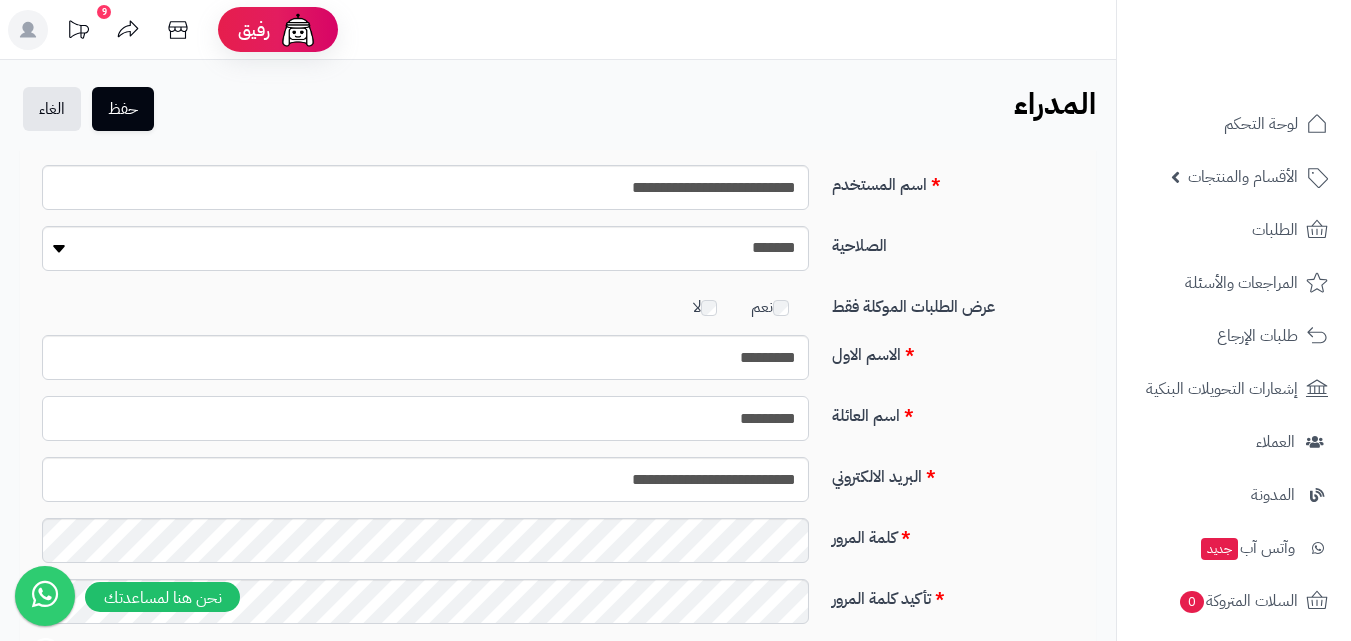 scroll, scrollTop: 100, scrollLeft: 0, axis: vertical 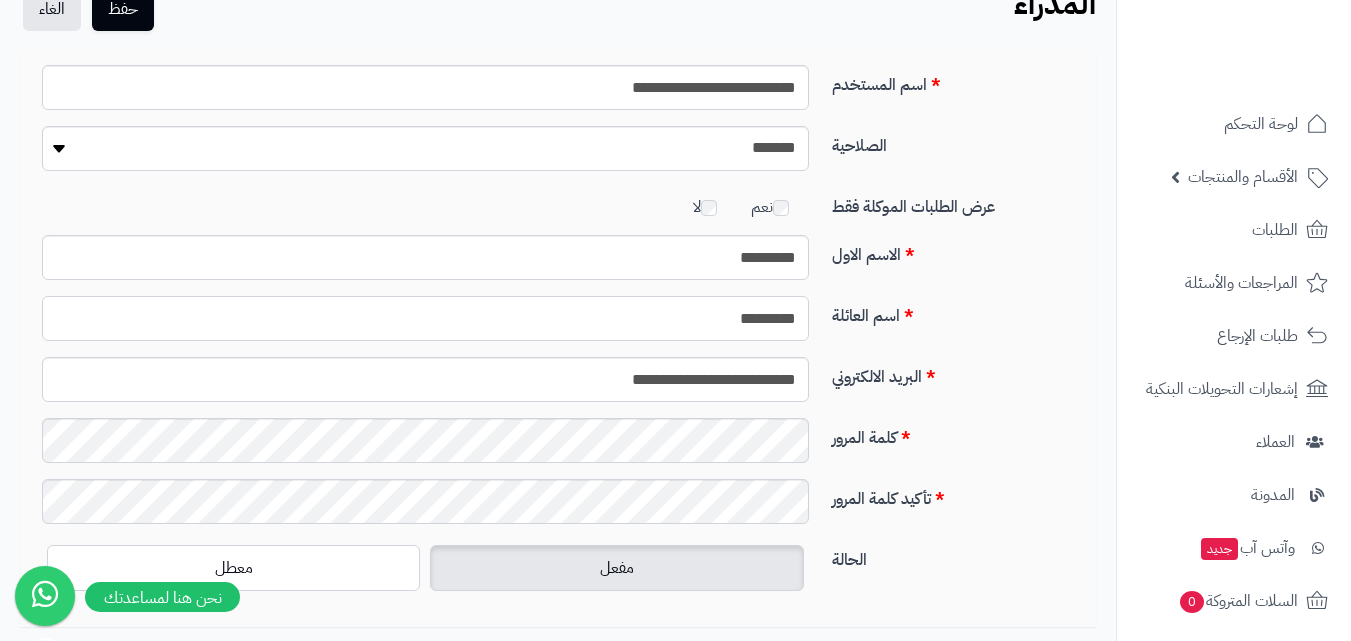 type on "*********" 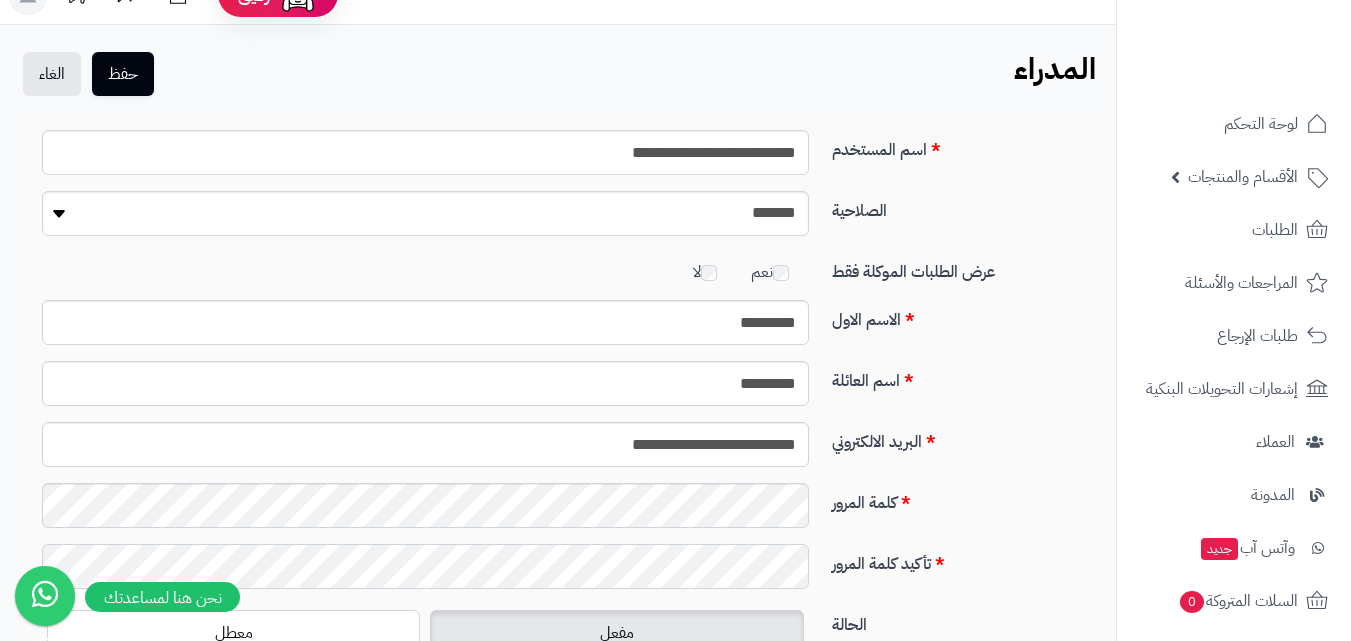 scroll, scrollTop: 0, scrollLeft: 0, axis: both 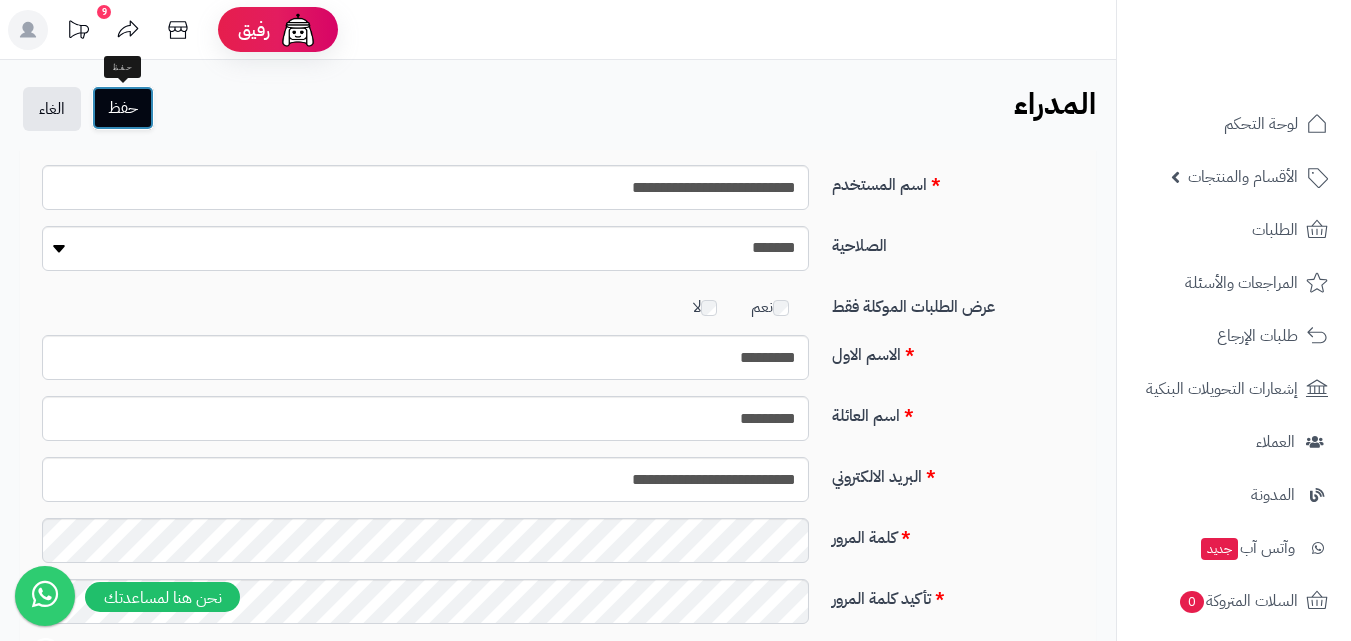 click on "حفظ" at bounding box center [123, 108] 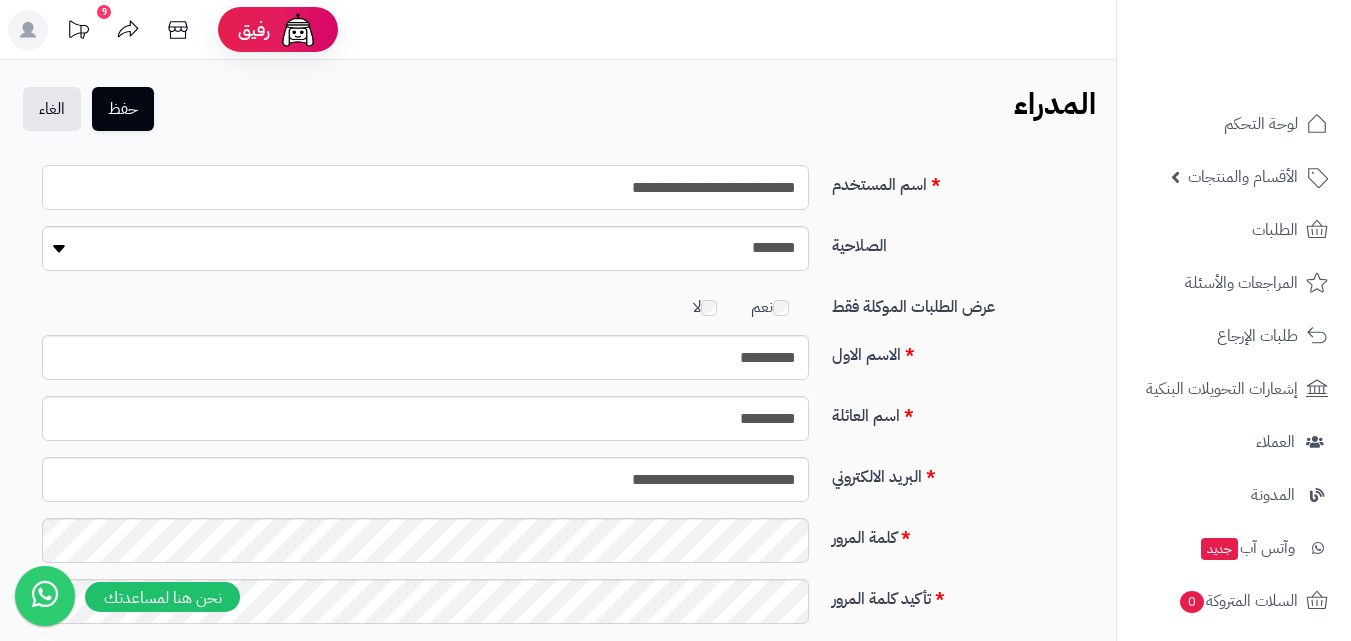 click on "**********" at bounding box center [425, 187] 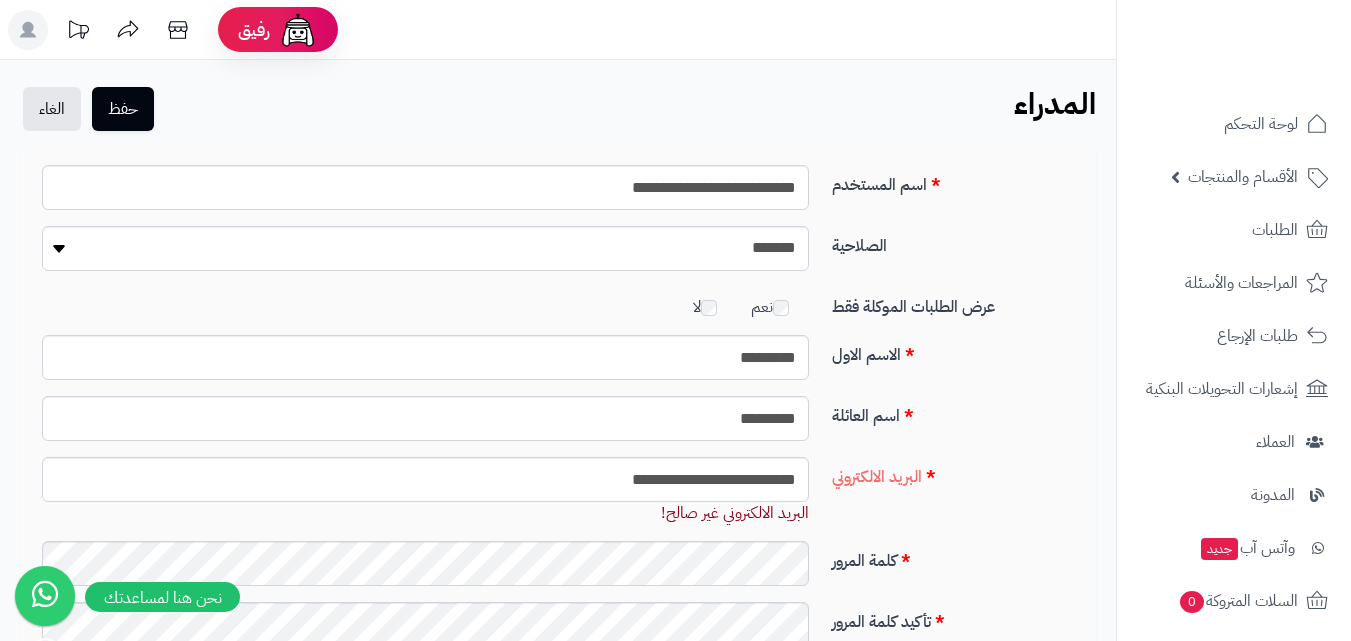 scroll, scrollTop: 0, scrollLeft: 0, axis: both 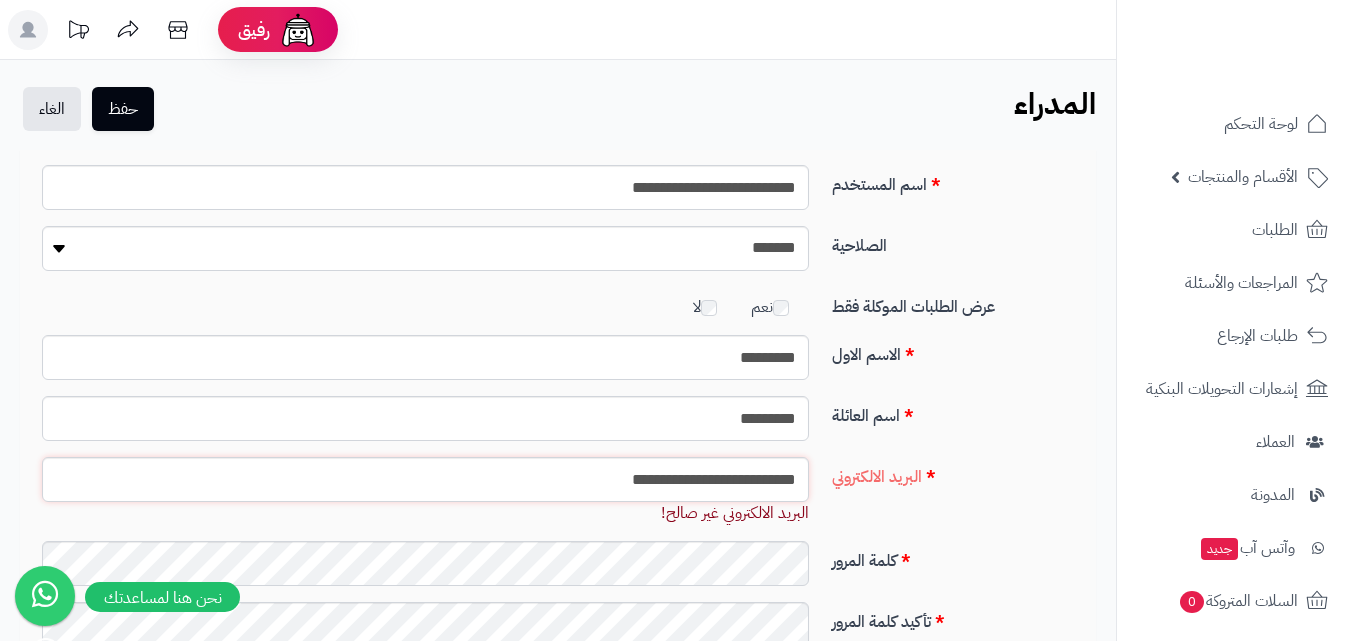 click on "**********" at bounding box center (425, 479) 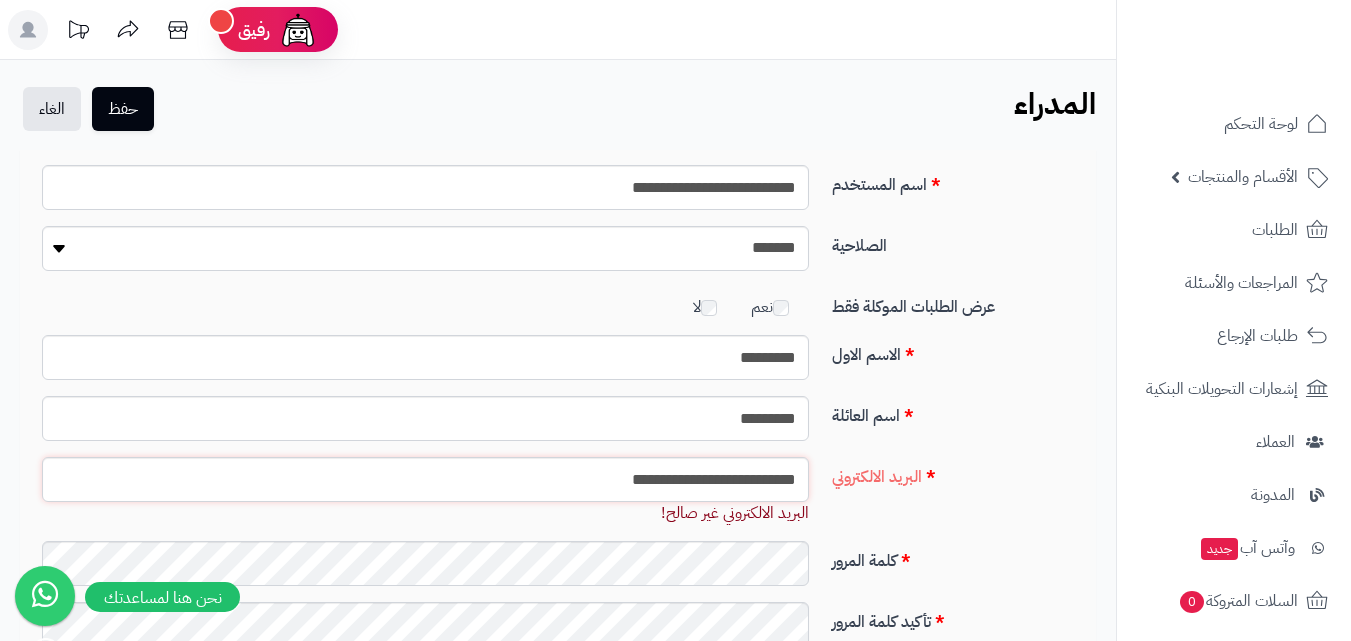 drag, startPoint x: 579, startPoint y: 485, endPoint x: 550, endPoint y: 482, distance: 29.15476 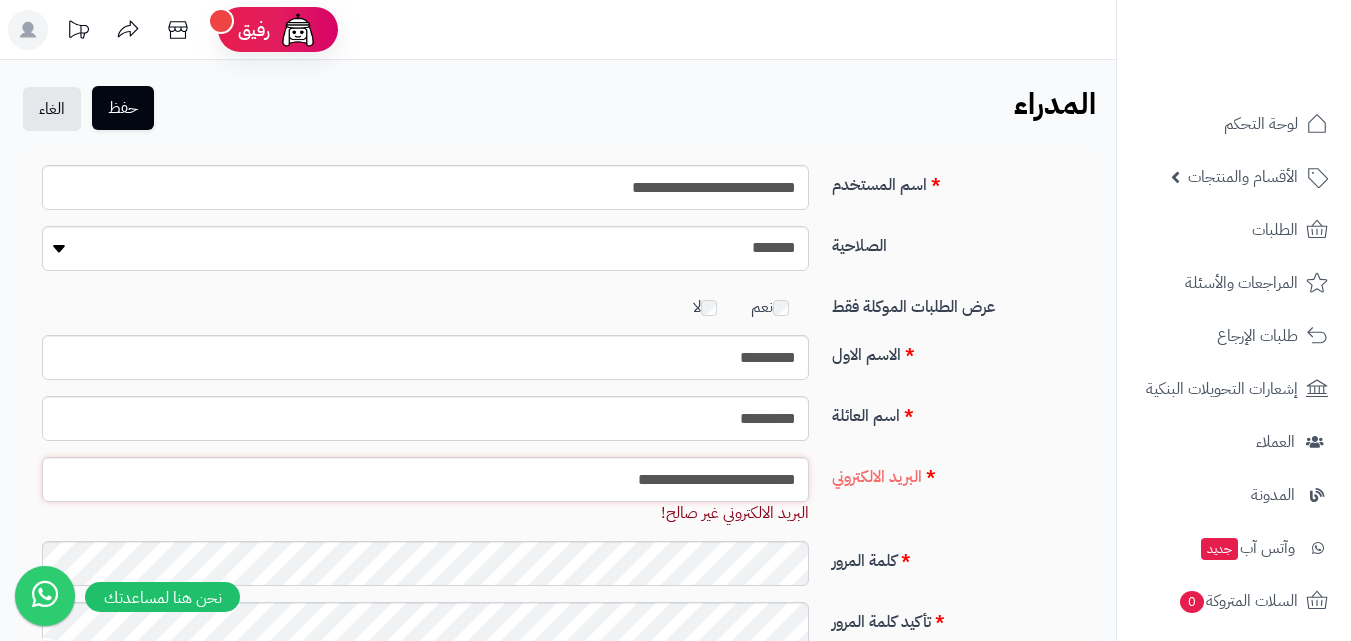 type on "**********" 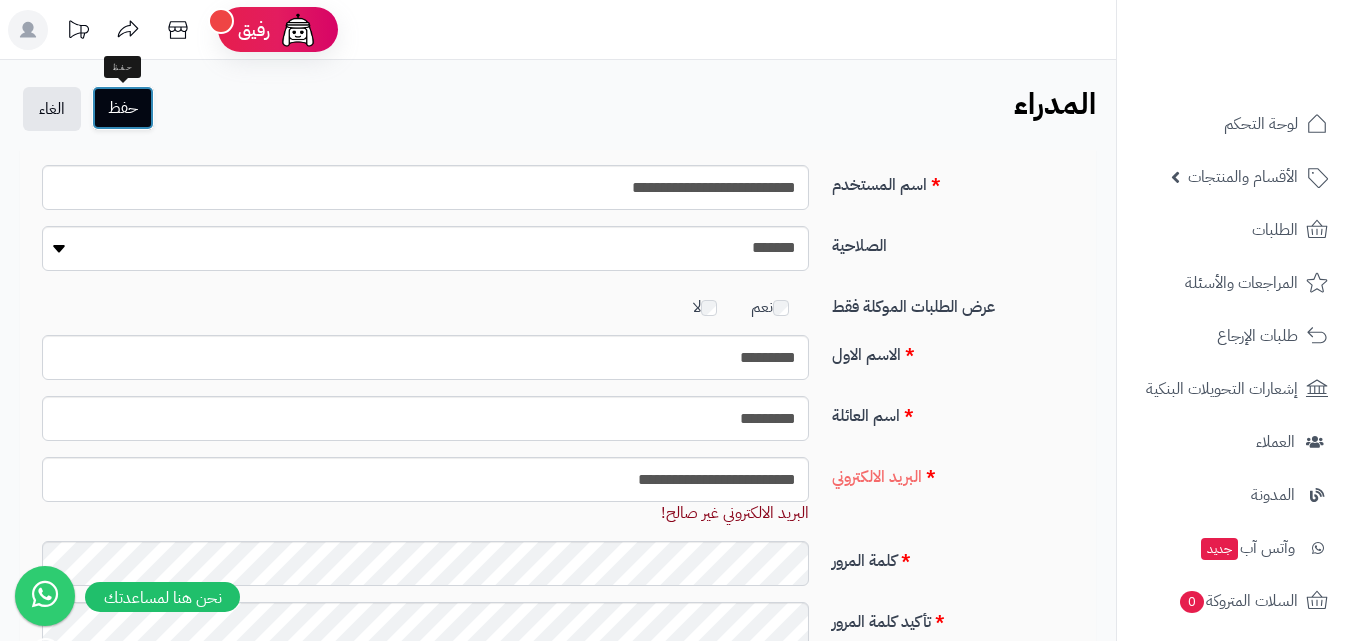 click on "حفظ" at bounding box center (123, 108) 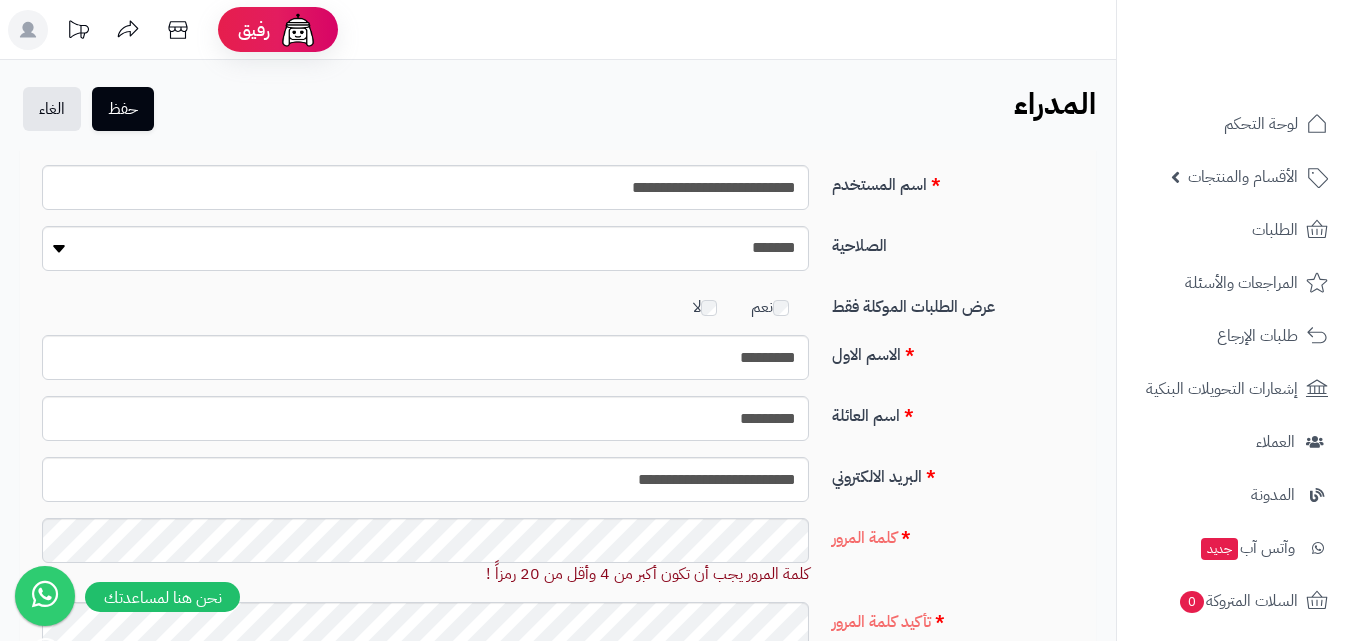scroll, scrollTop: 0, scrollLeft: 0, axis: both 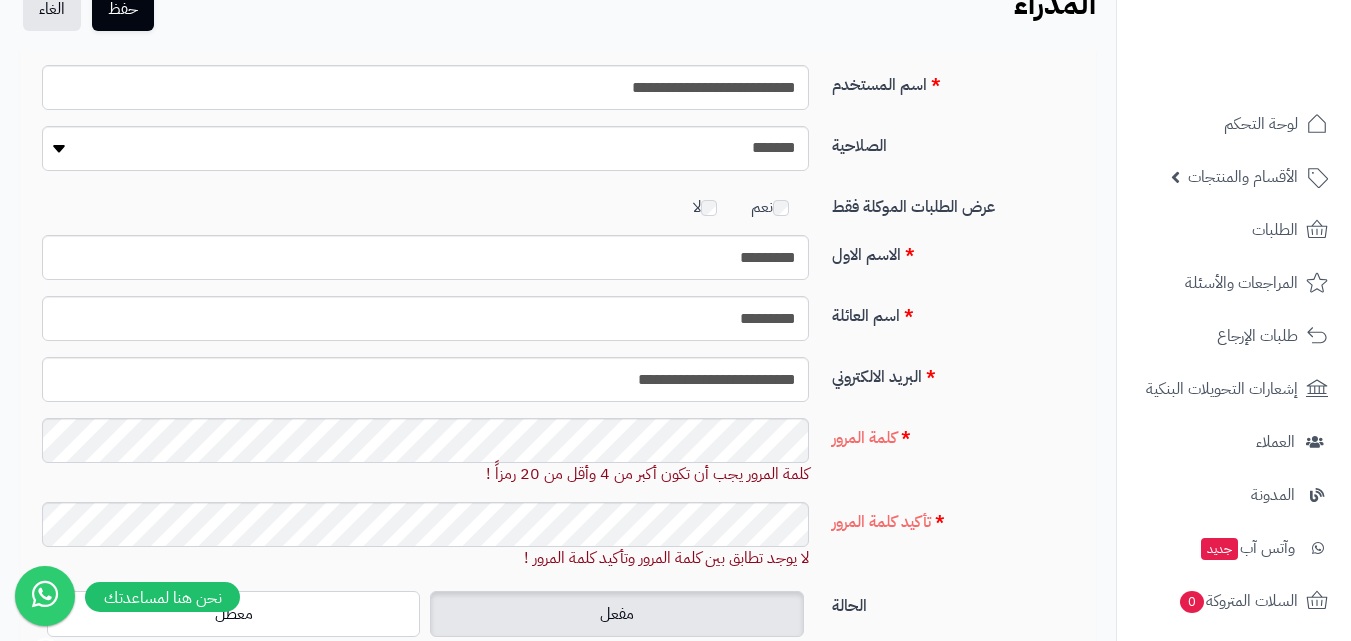 click on "لا يوجد تطابق بين كلمة المرور وتأكيد كلمة المرور !" at bounding box center (425, 558) 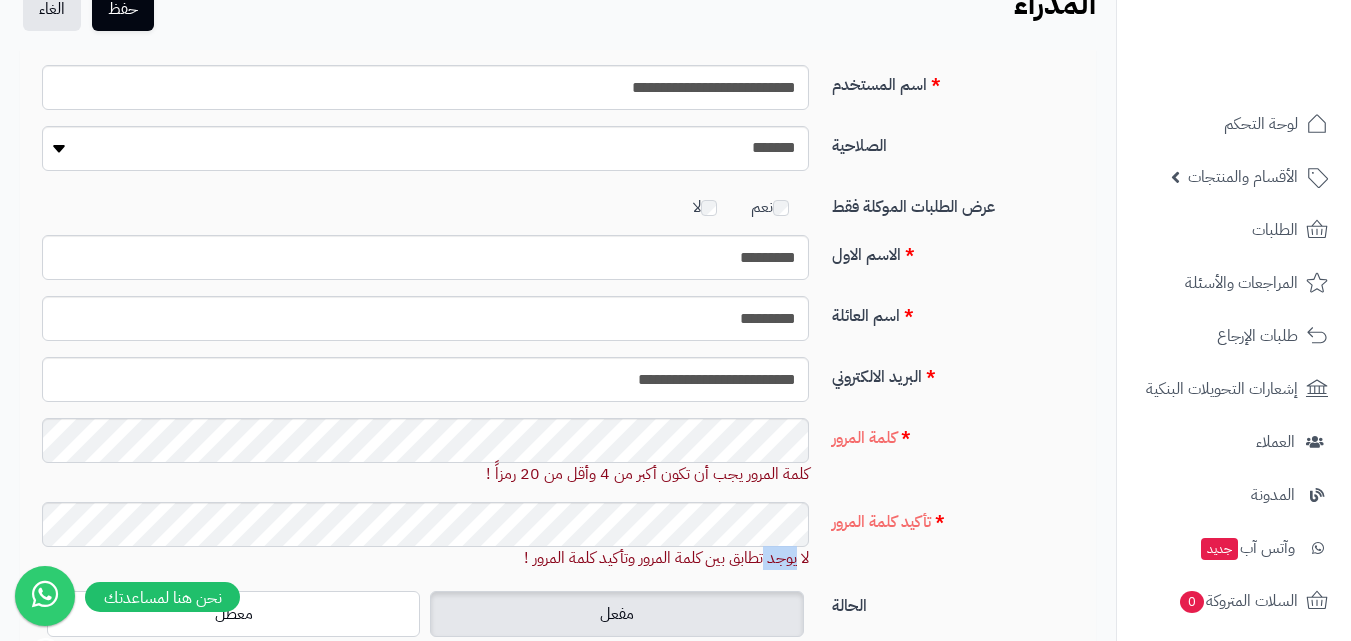 click on "لا يوجد تطابق بين كلمة المرور وتأكيد كلمة المرور !" at bounding box center (425, 558) 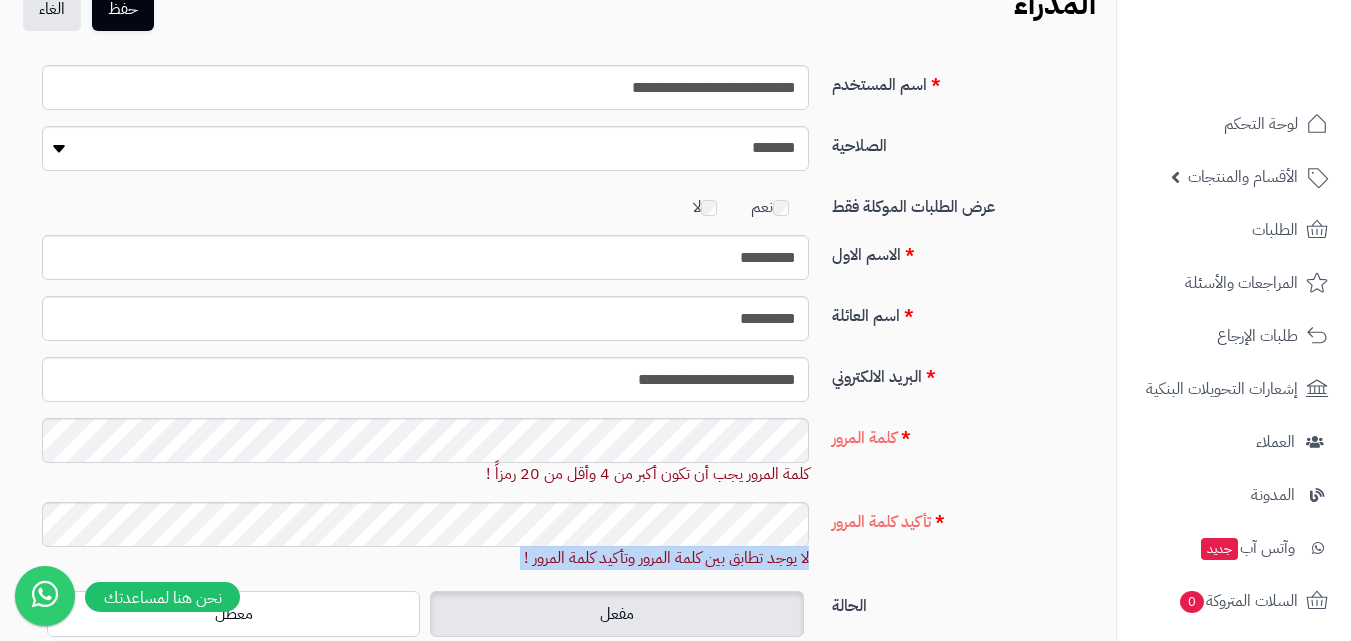 click on "لا يوجد تطابق بين كلمة المرور وتأكيد كلمة المرور !" at bounding box center [425, 558] 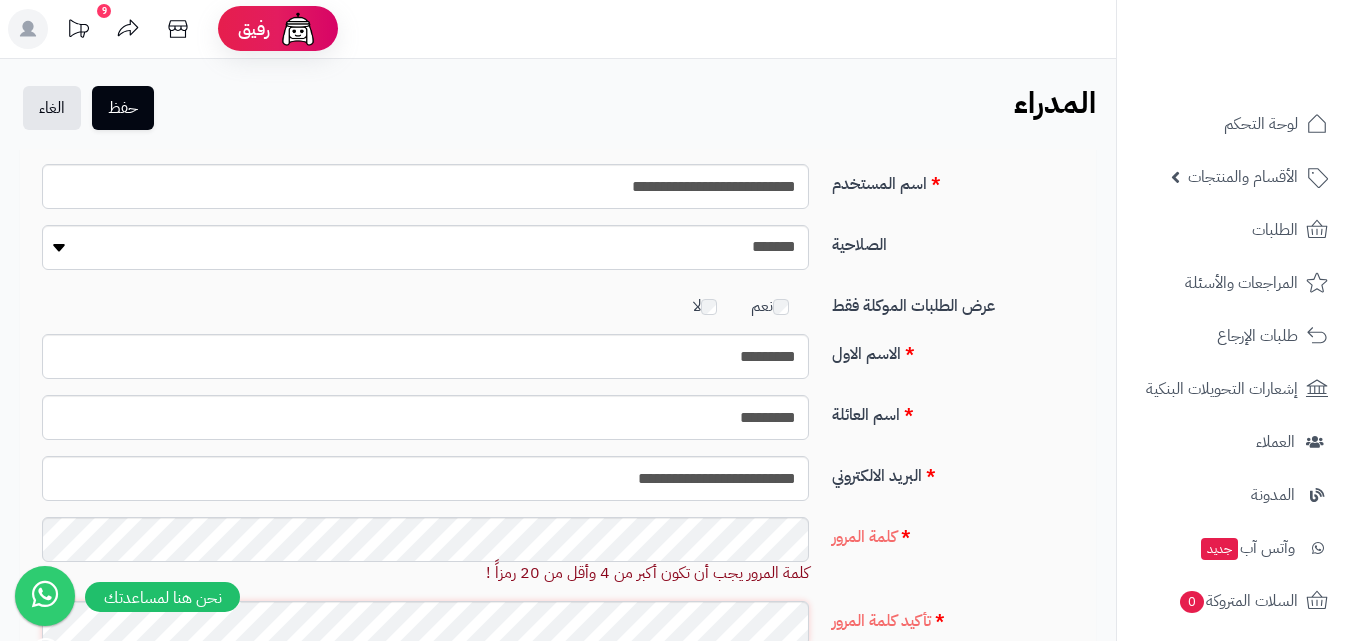 scroll, scrollTop: 0, scrollLeft: 0, axis: both 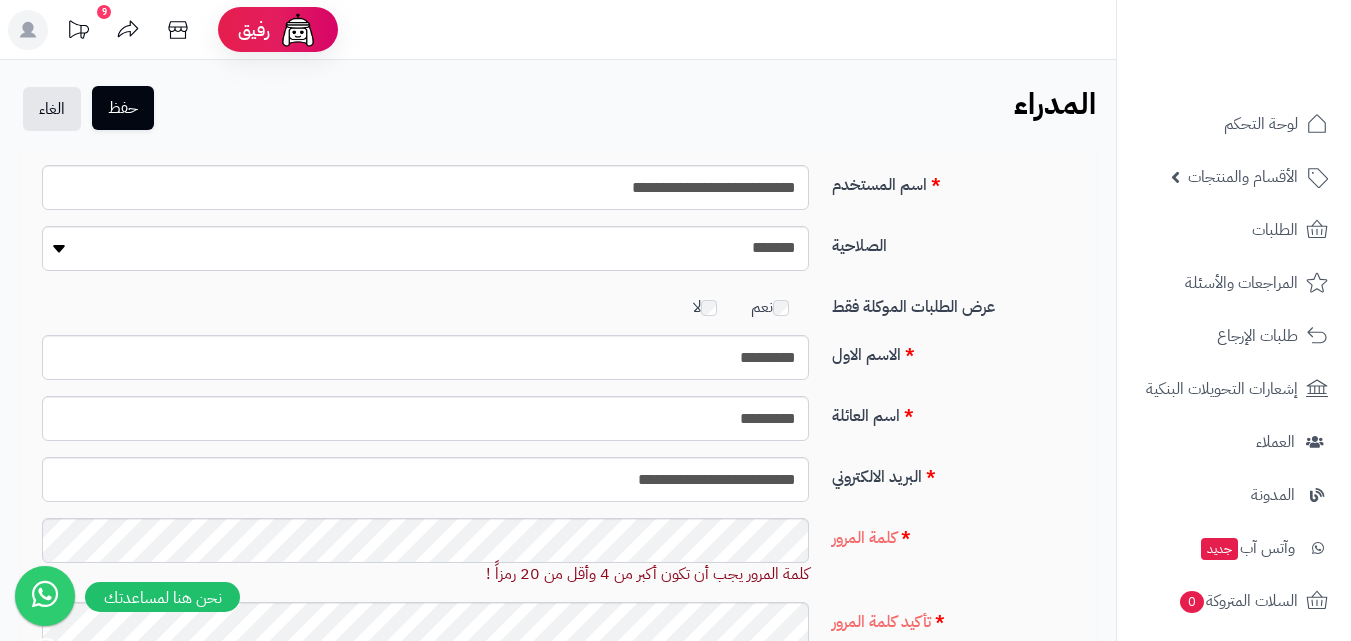 click on "حفظ
الغاء المدراء الرئيسية المنتجات" at bounding box center [558, 111] 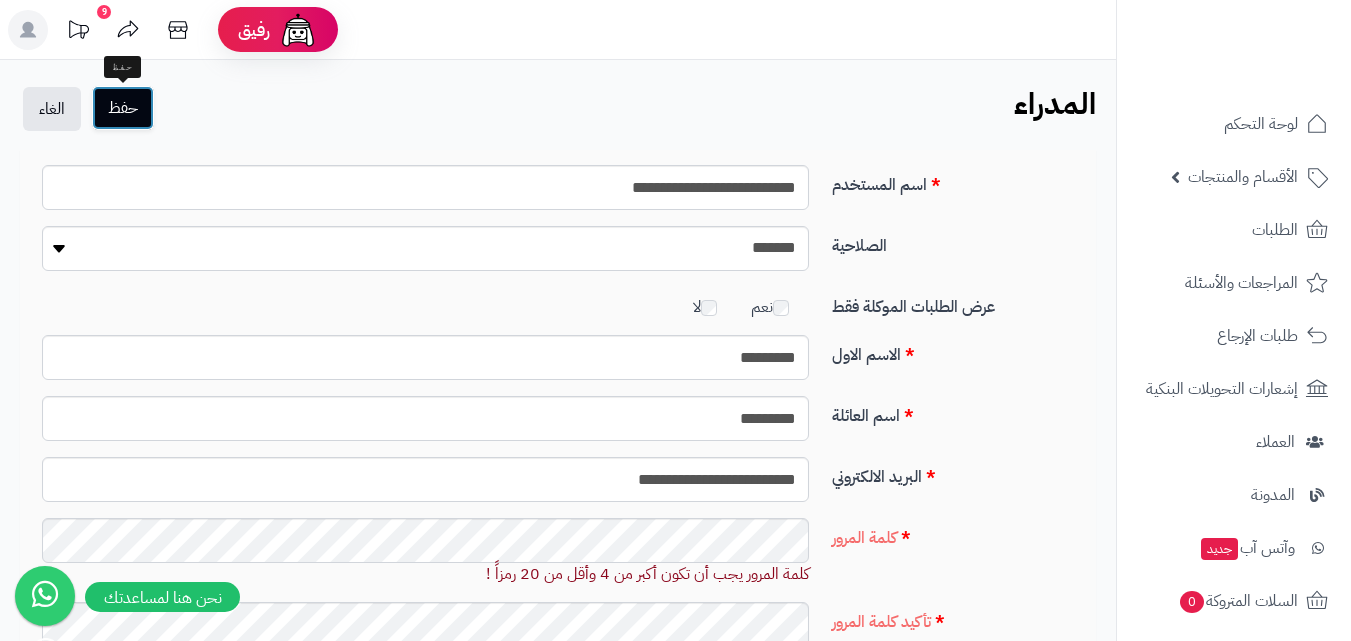 click on "حفظ" at bounding box center (123, 108) 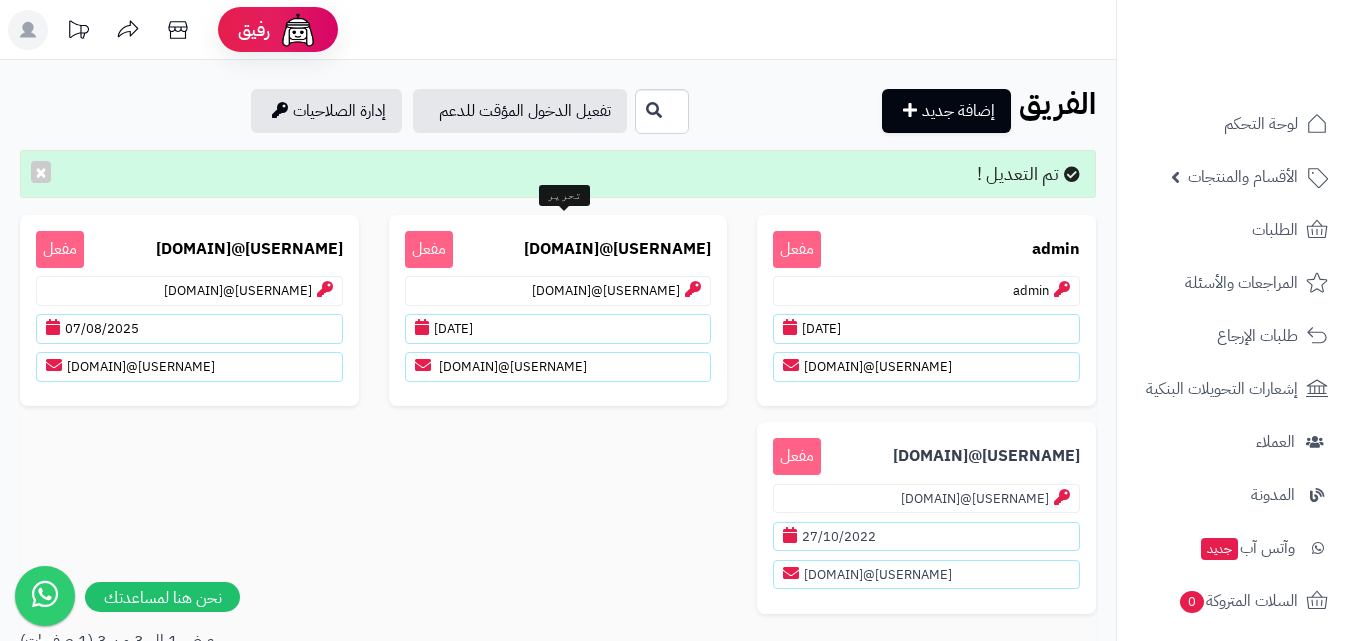scroll, scrollTop: 0, scrollLeft: 0, axis: both 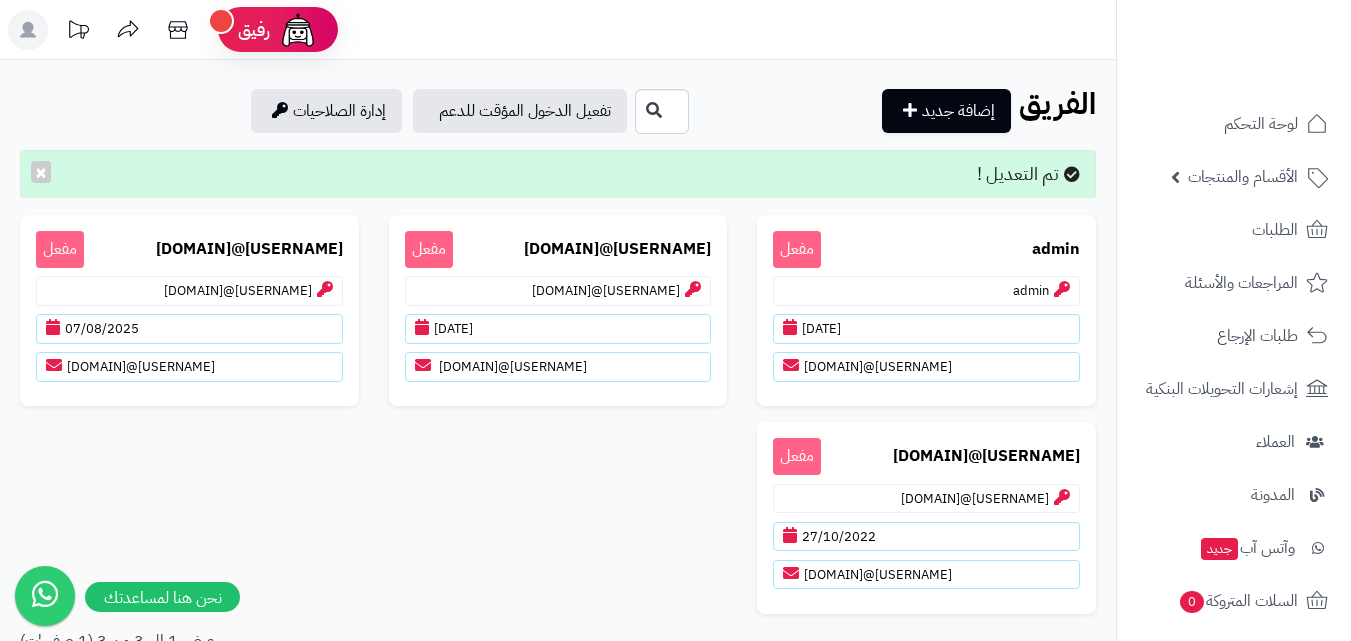 click 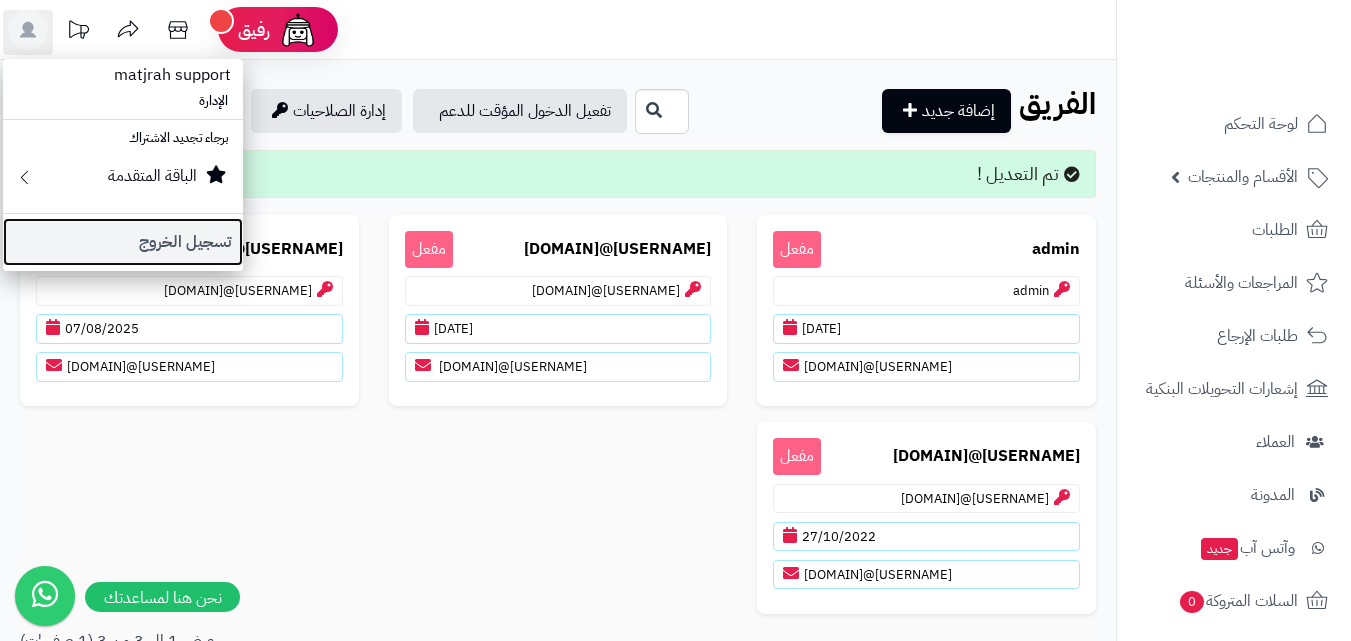 click on "تسجيل الخروج" at bounding box center (123, 242) 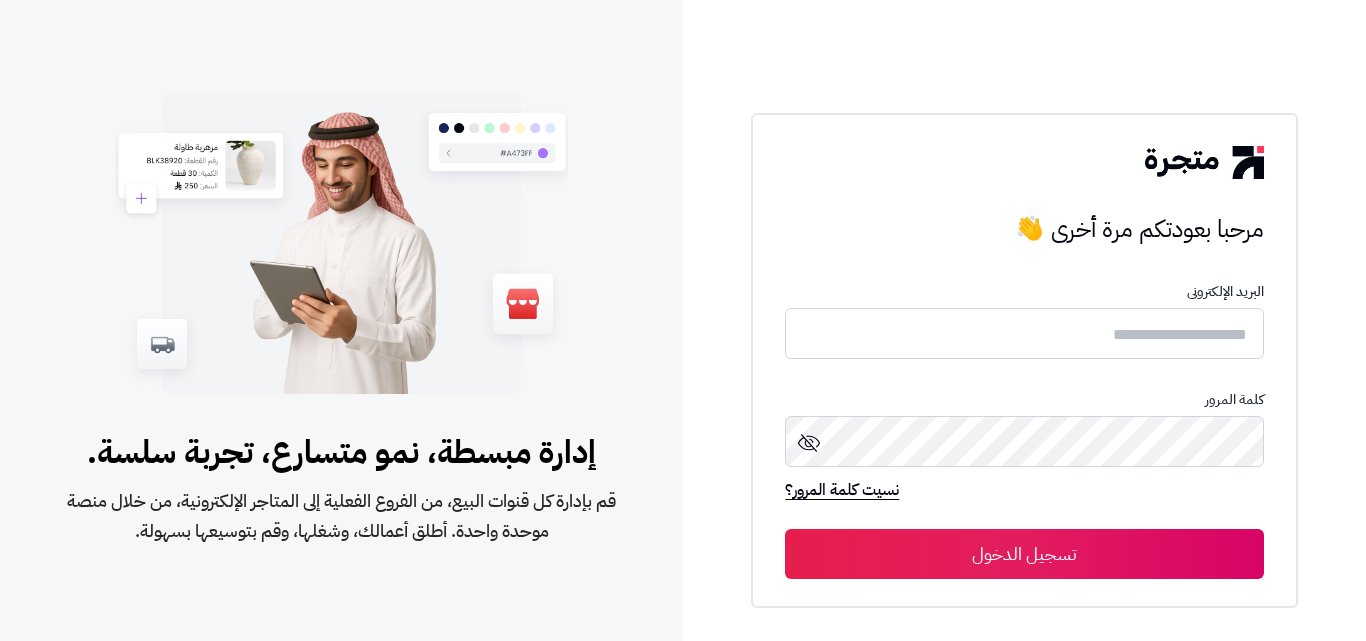 scroll, scrollTop: 0, scrollLeft: 0, axis: both 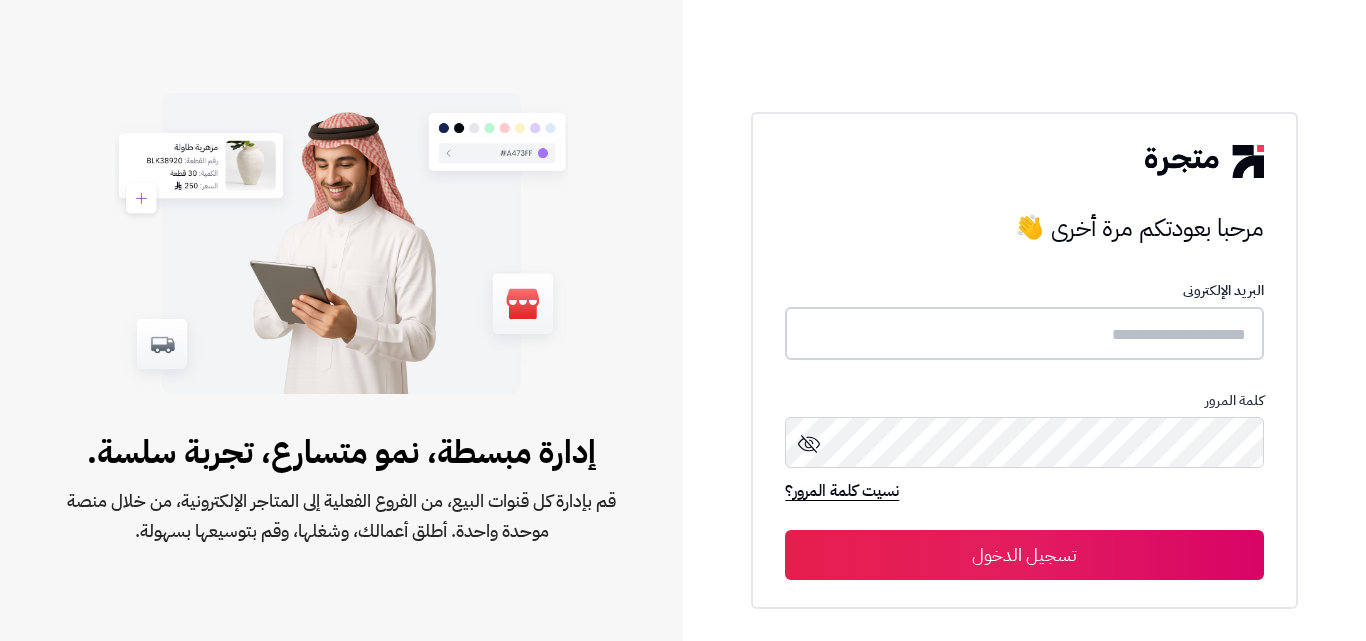 click at bounding box center (1024, 333) 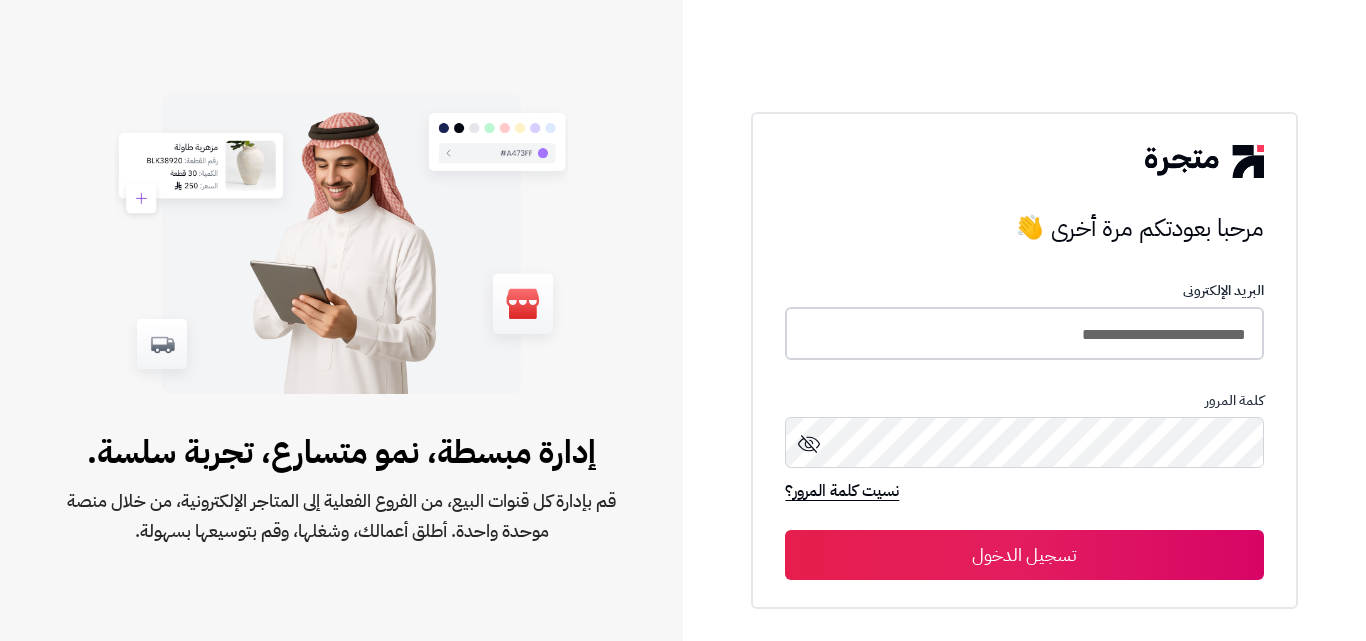 type on "**********" 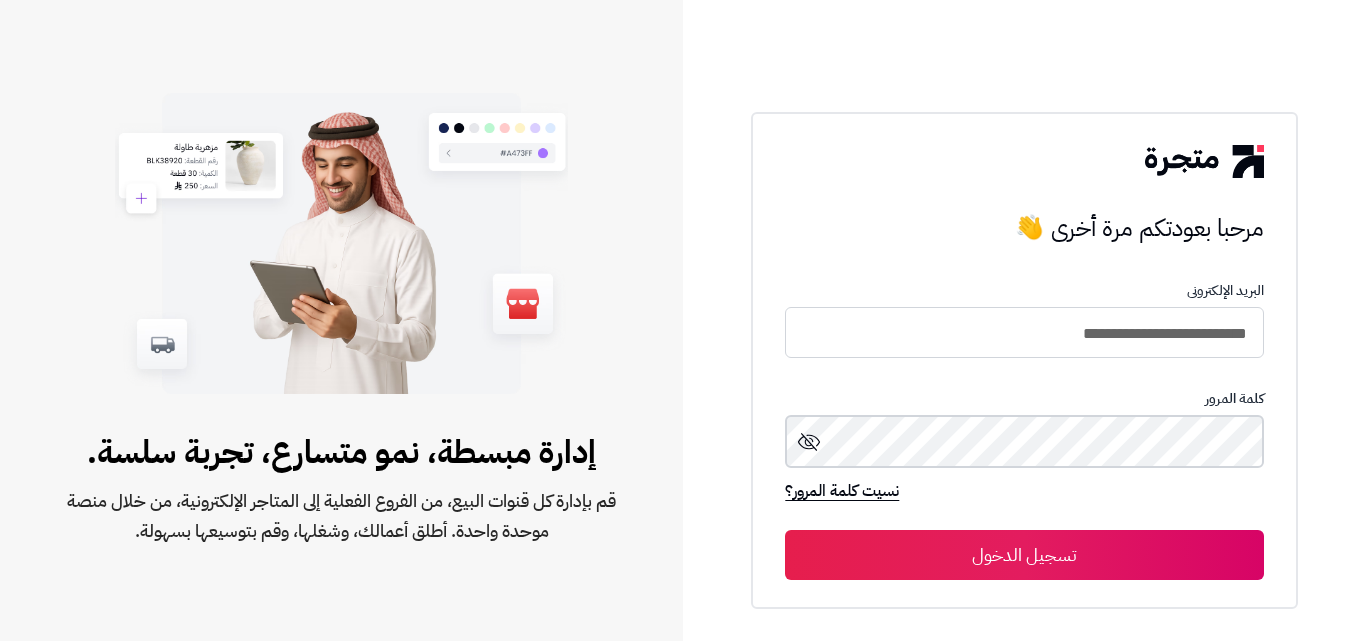 click on "تسجيل الدخول" at bounding box center [1024, 555] 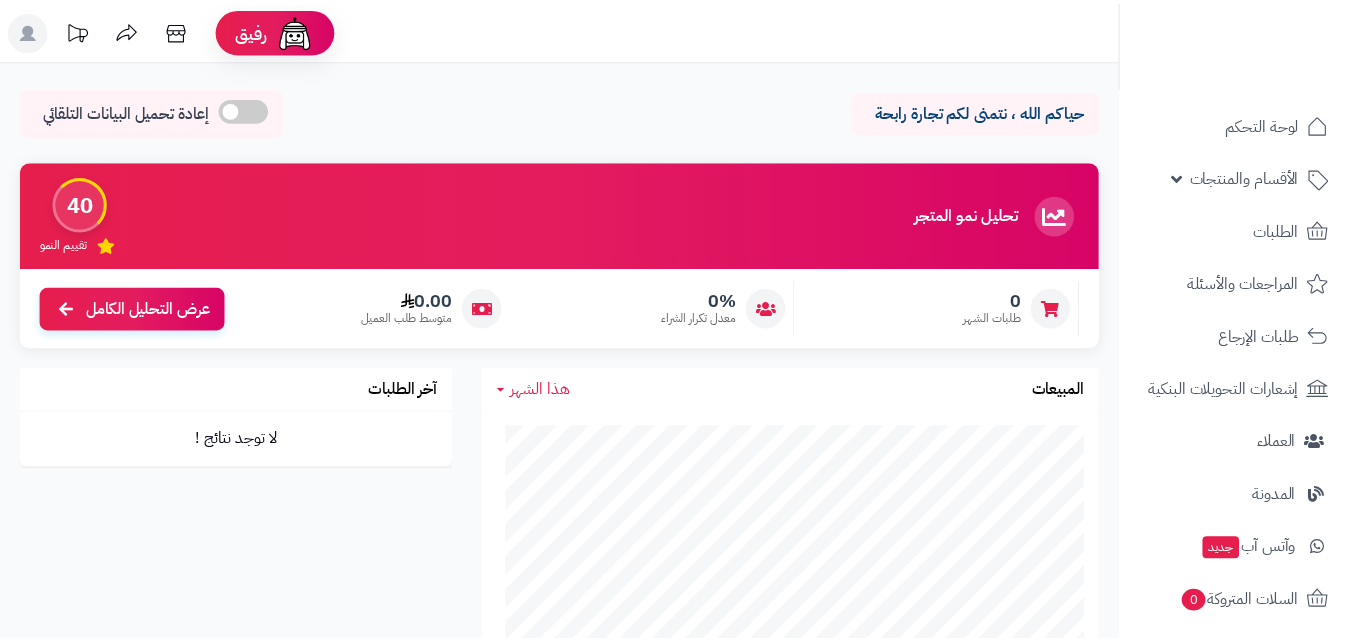 scroll, scrollTop: 0, scrollLeft: 0, axis: both 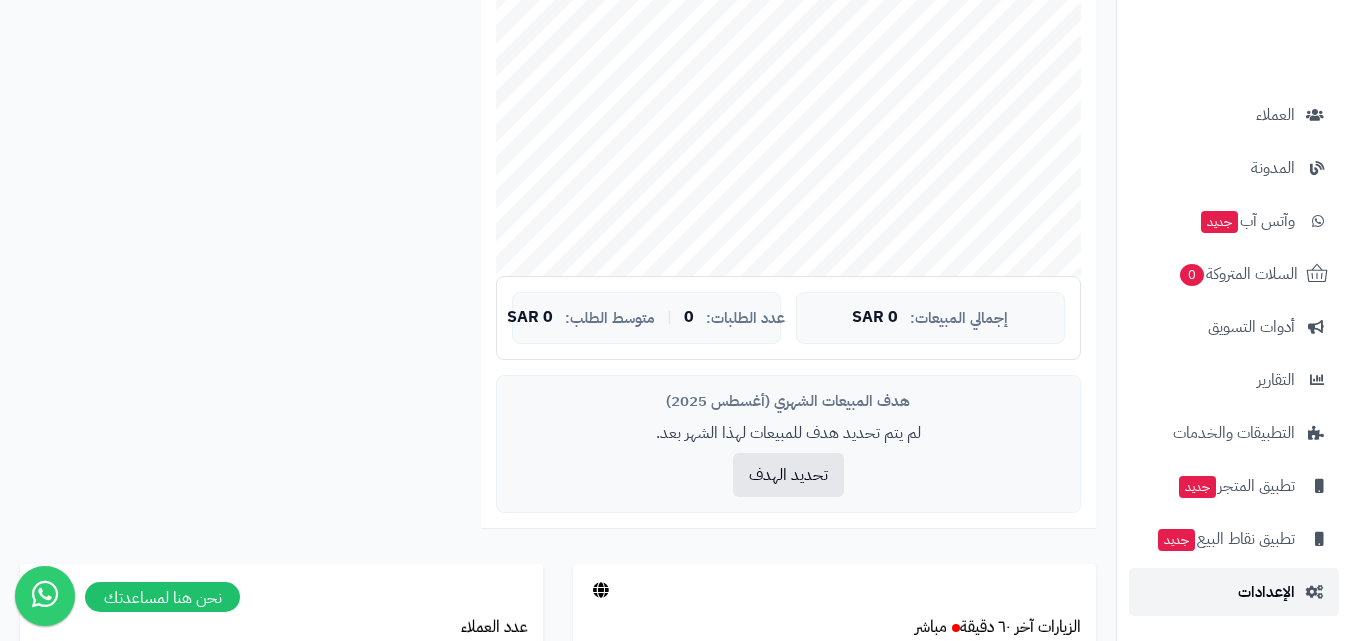 click on "الإعدادات" at bounding box center [1234, 592] 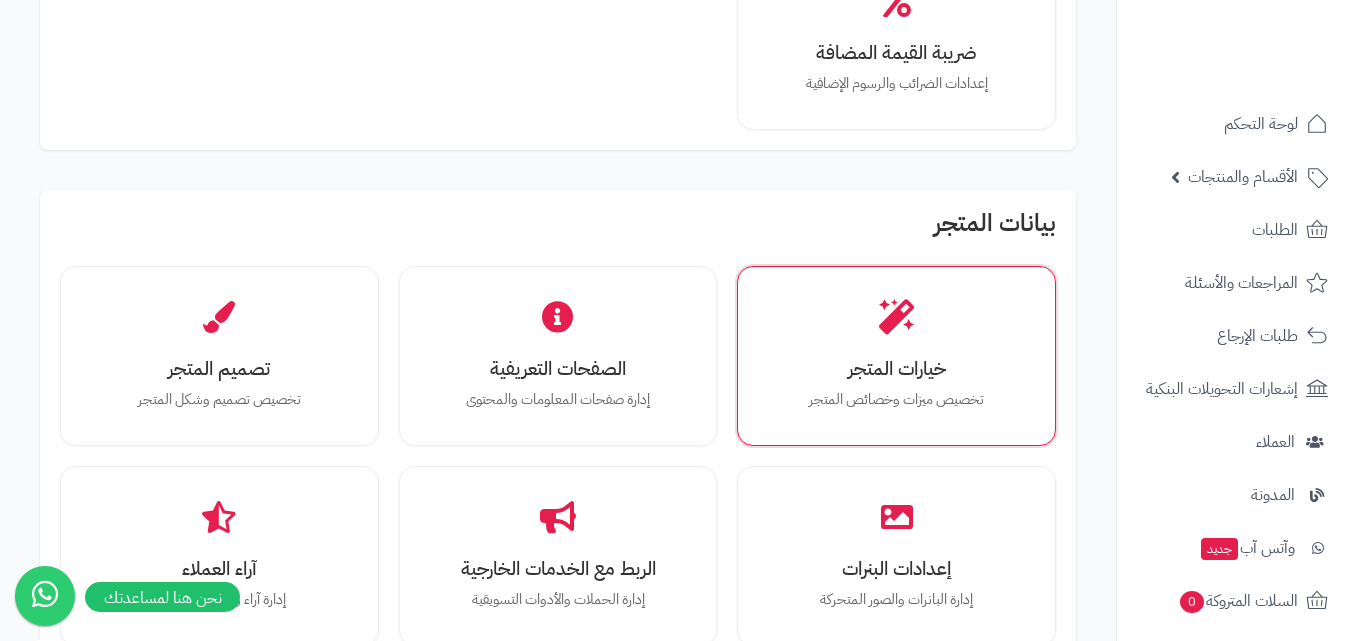 scroll, scrollTop: 700, scrollLeft: 0, axis: vertical 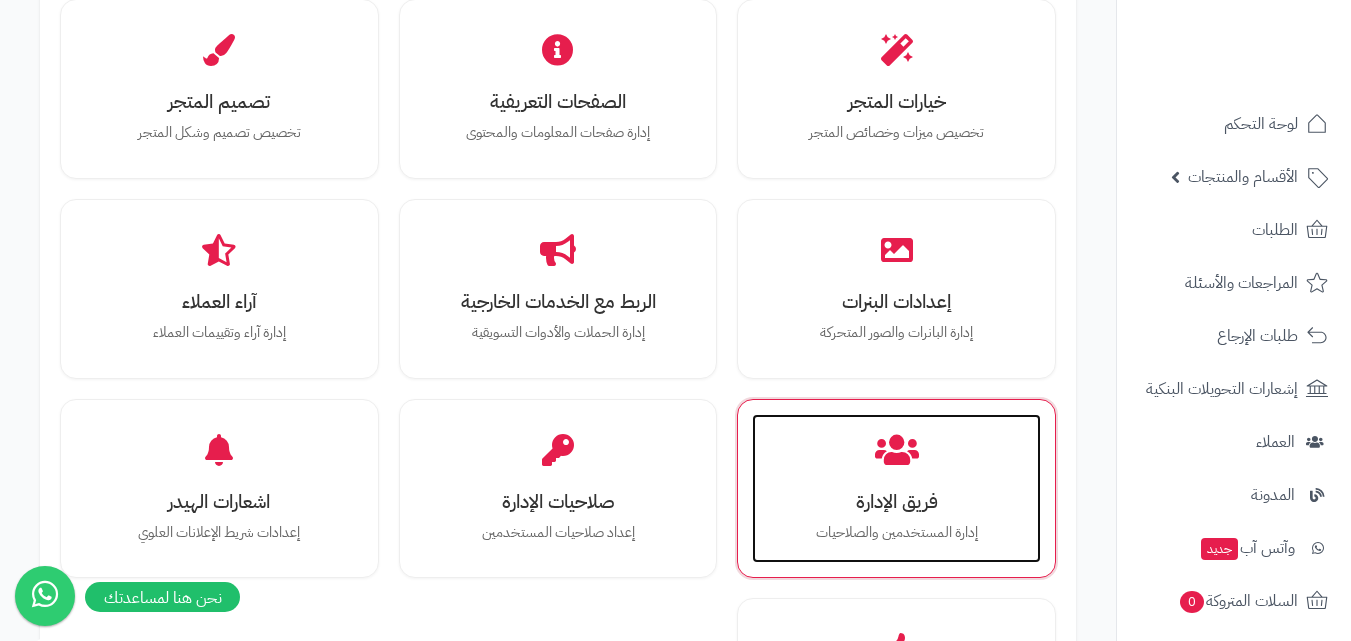 click on "فريق الإدارة" at bounding box center (896, 501) 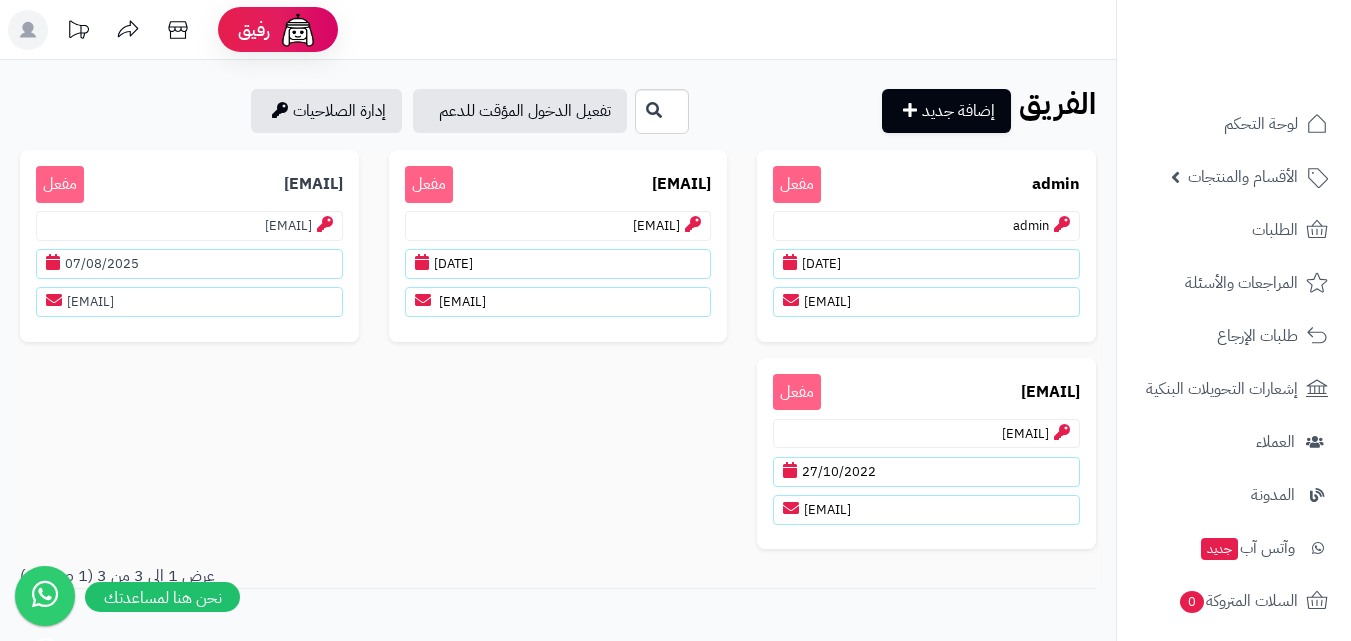 scroll, scrollTop: 0, scrollLeft: 0, axis: both 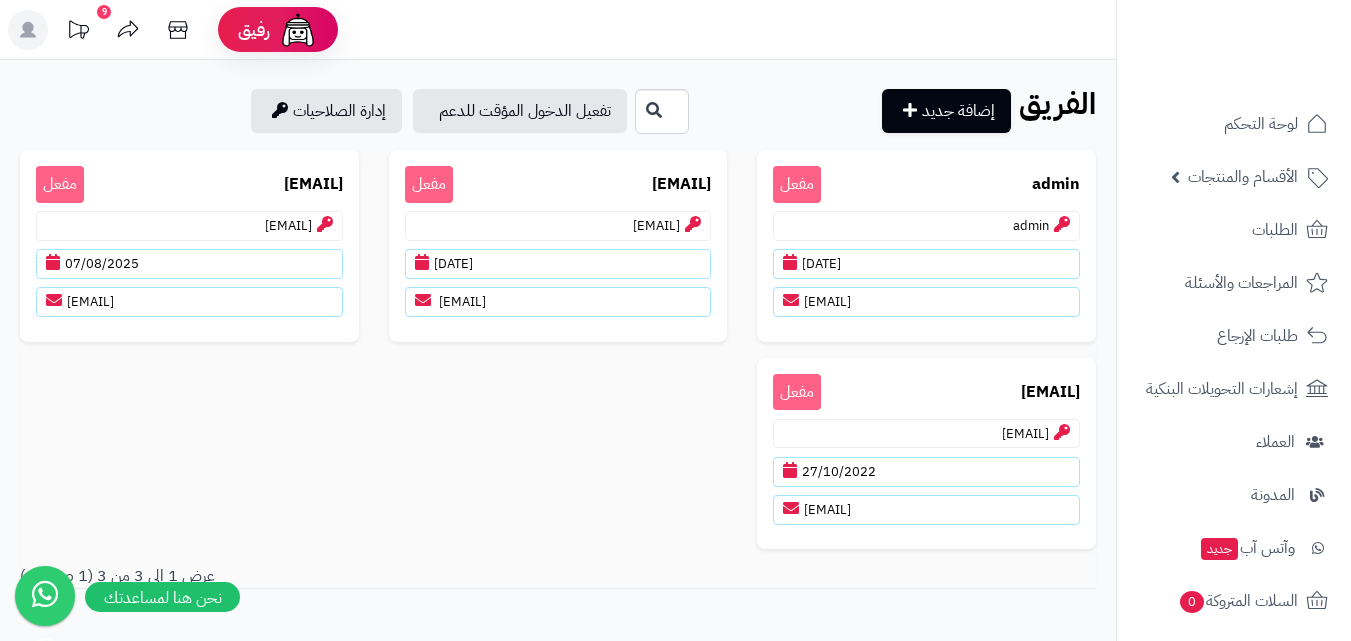click 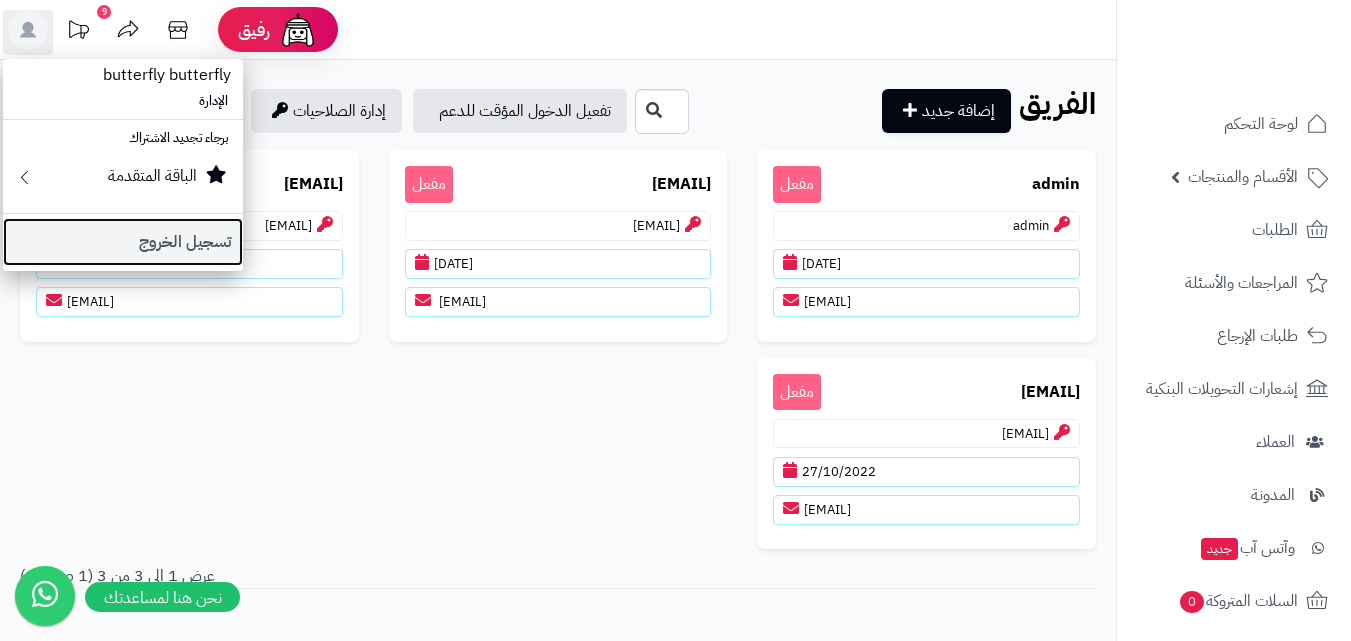 click on "تسجيل الخروج" at bounding box center [123, 242] 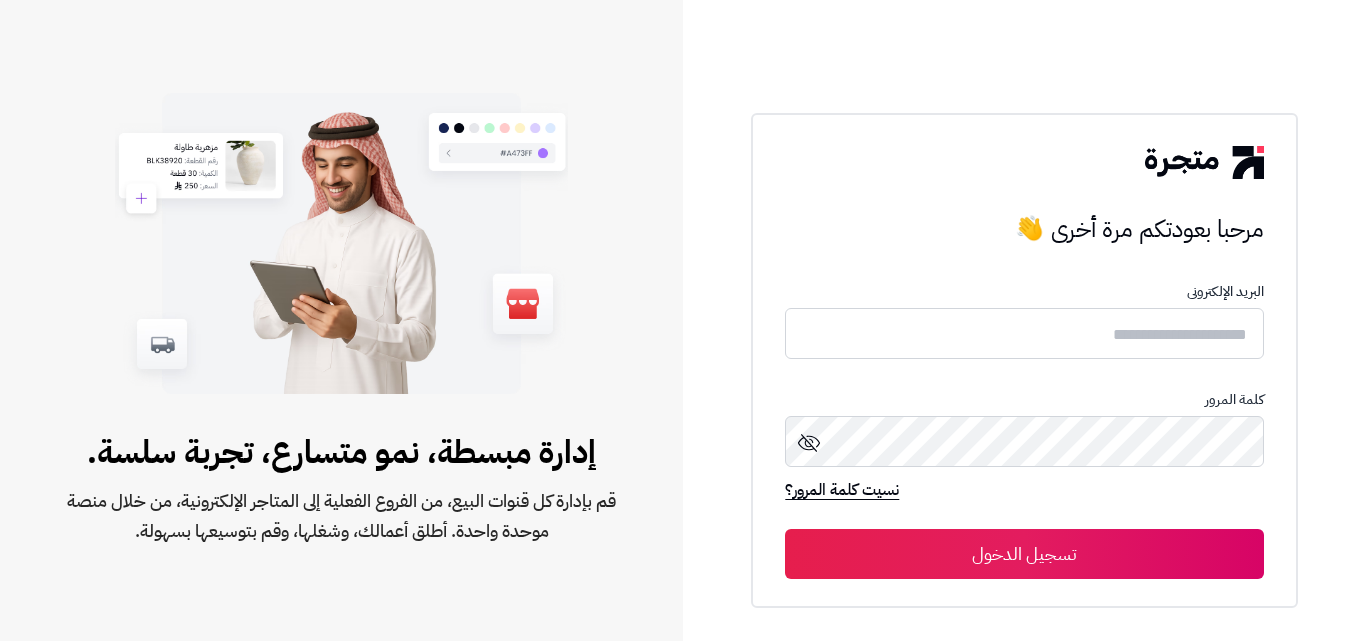 scroll, scrollTop: 0, scrollLeft: 0, axis: both 